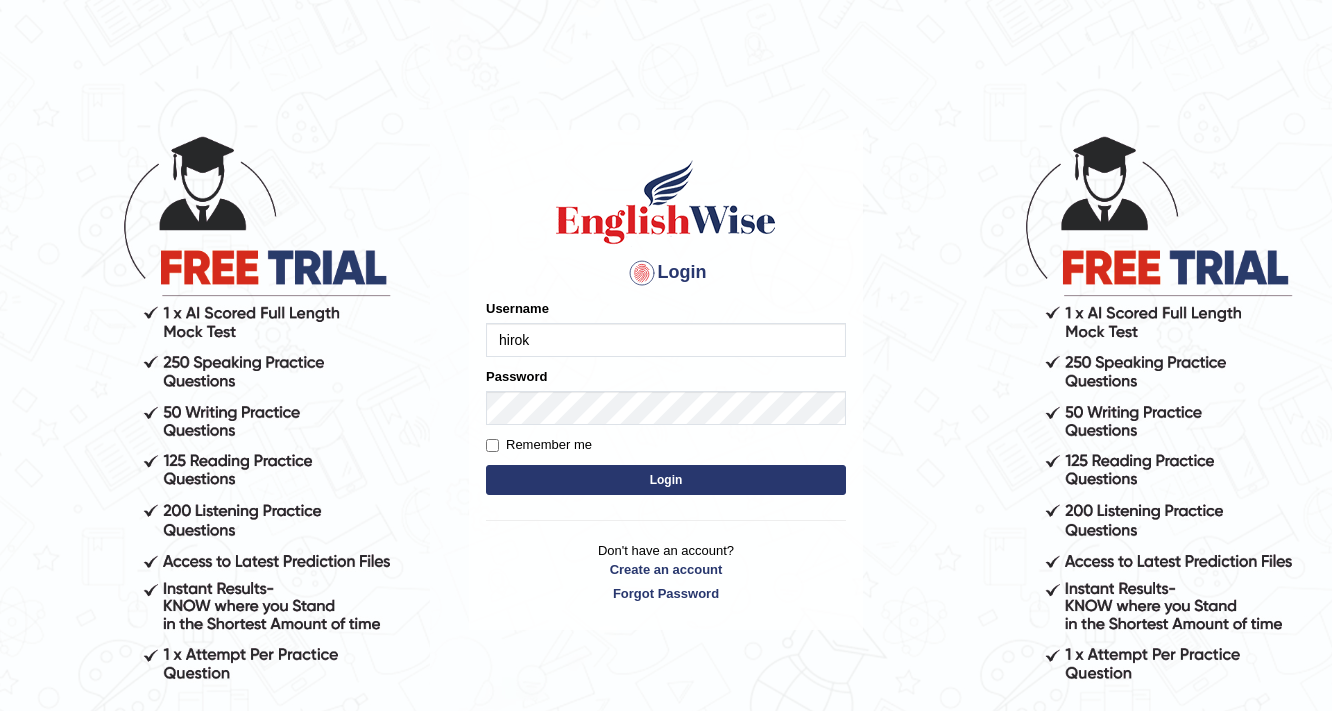 scroll, scrollTop: 0, scrollLeft: 0, axis: both 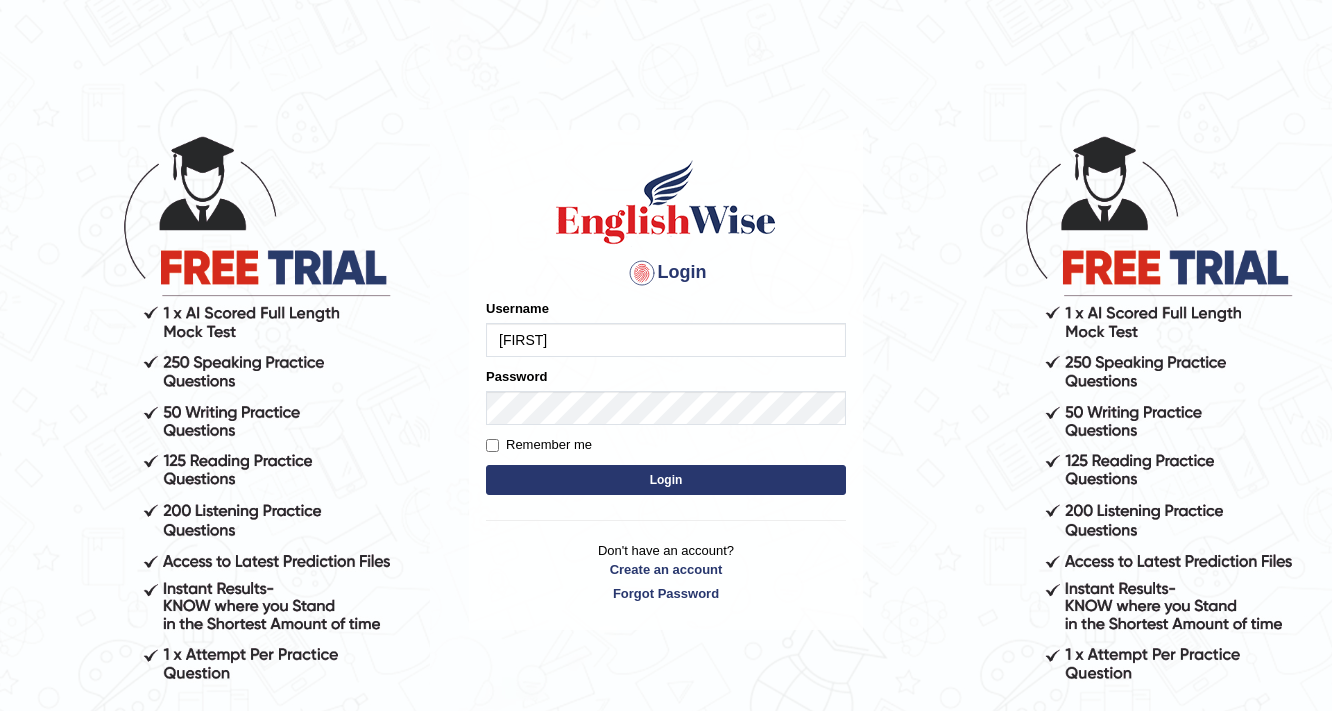 type on "[FIRST]" 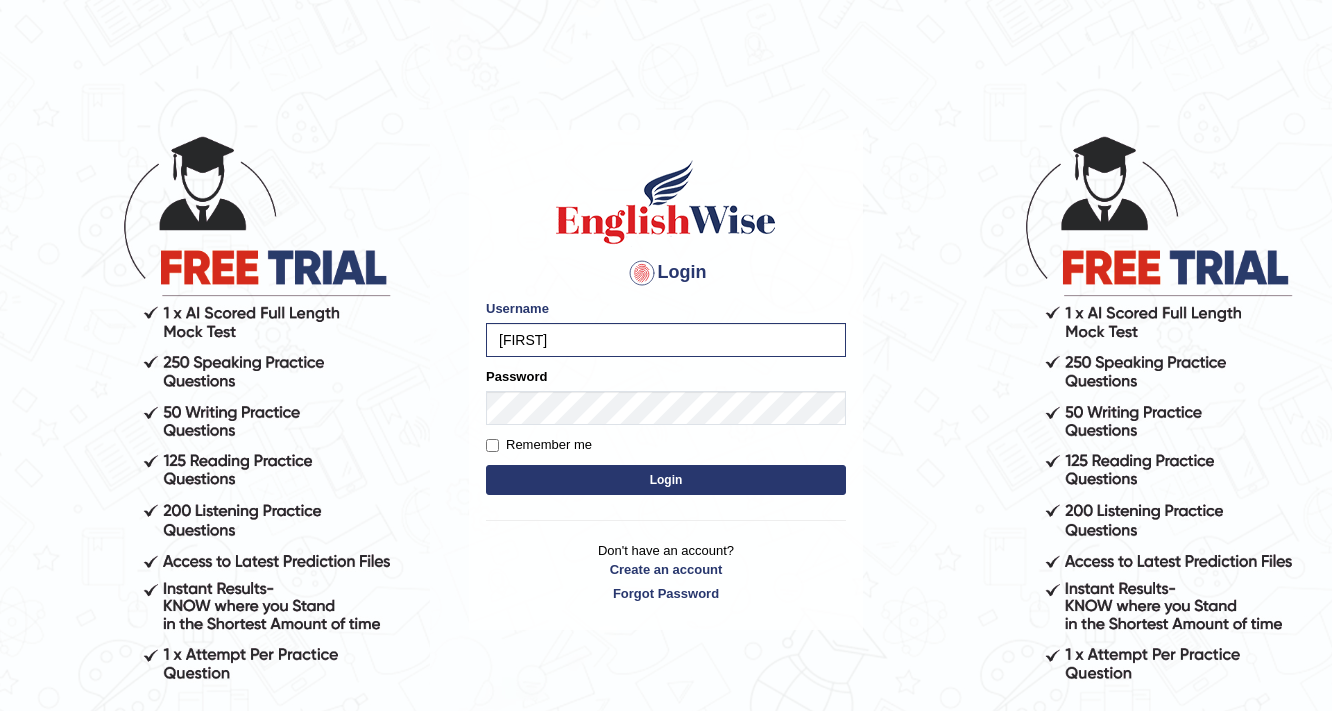 click on "Login" at bounding box center [666, 480] 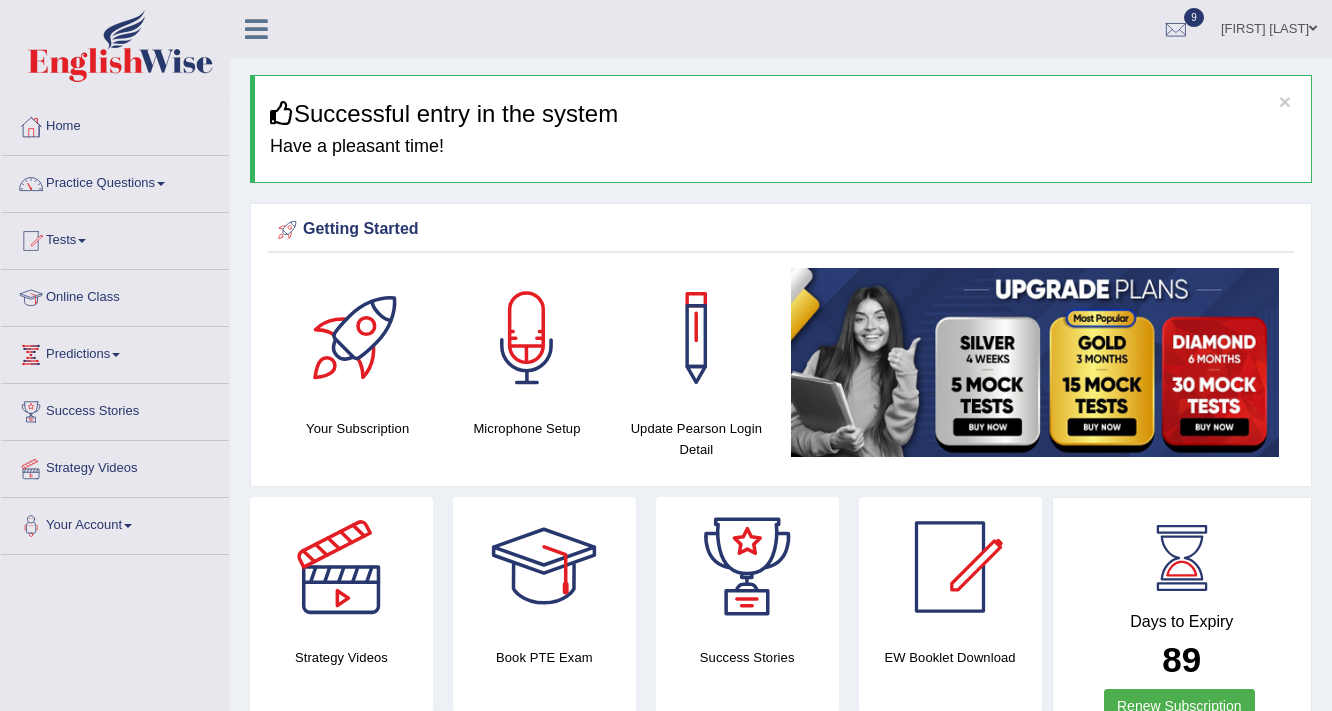 scroll, scrollTop: 640, scrollLeft: 0, axis: vertical 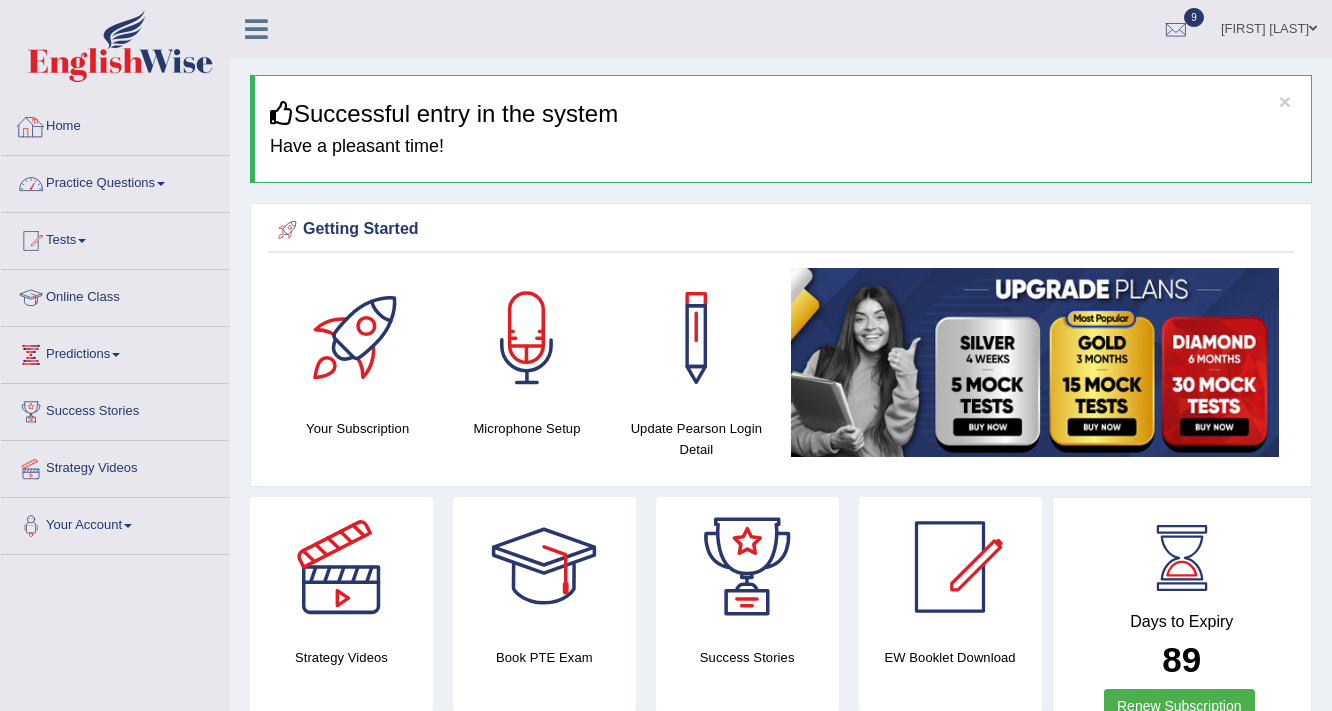 click on "Practice Questions" at bounding box center [115, 181] 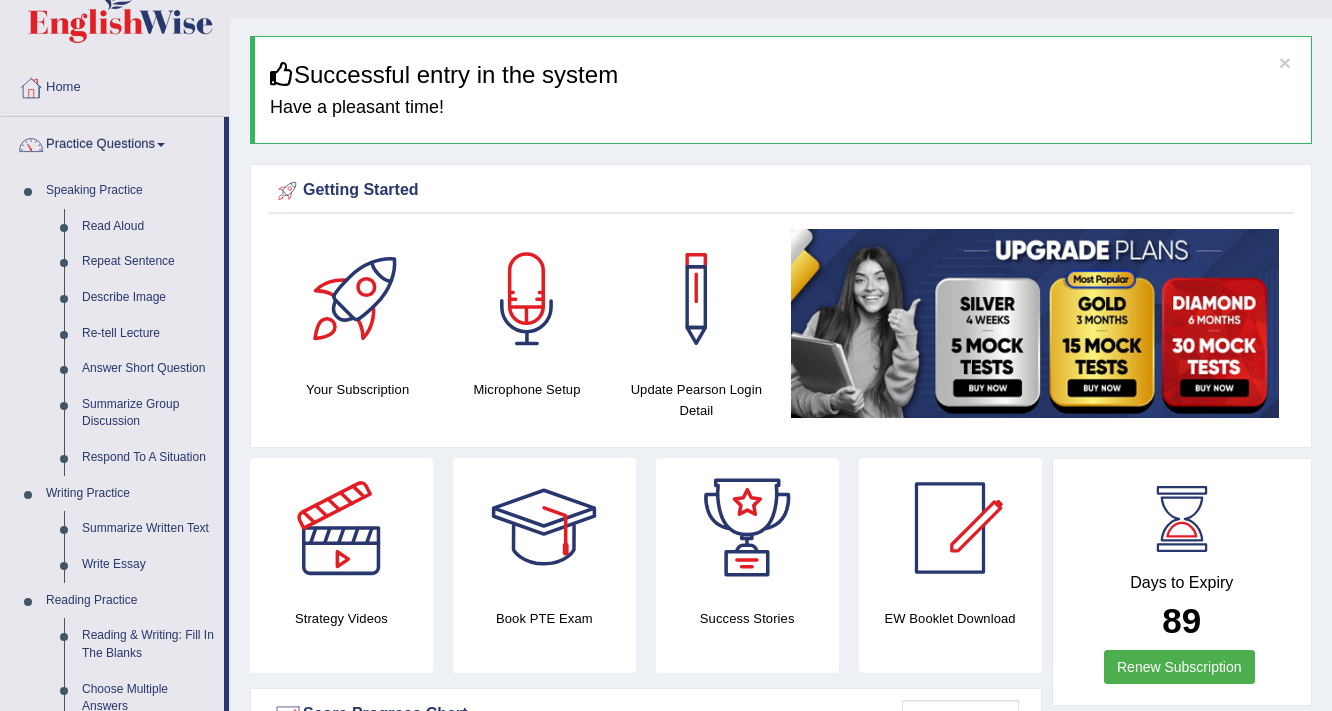 scroll, scrollTop: 0, scrollLeft: 0, axis: both 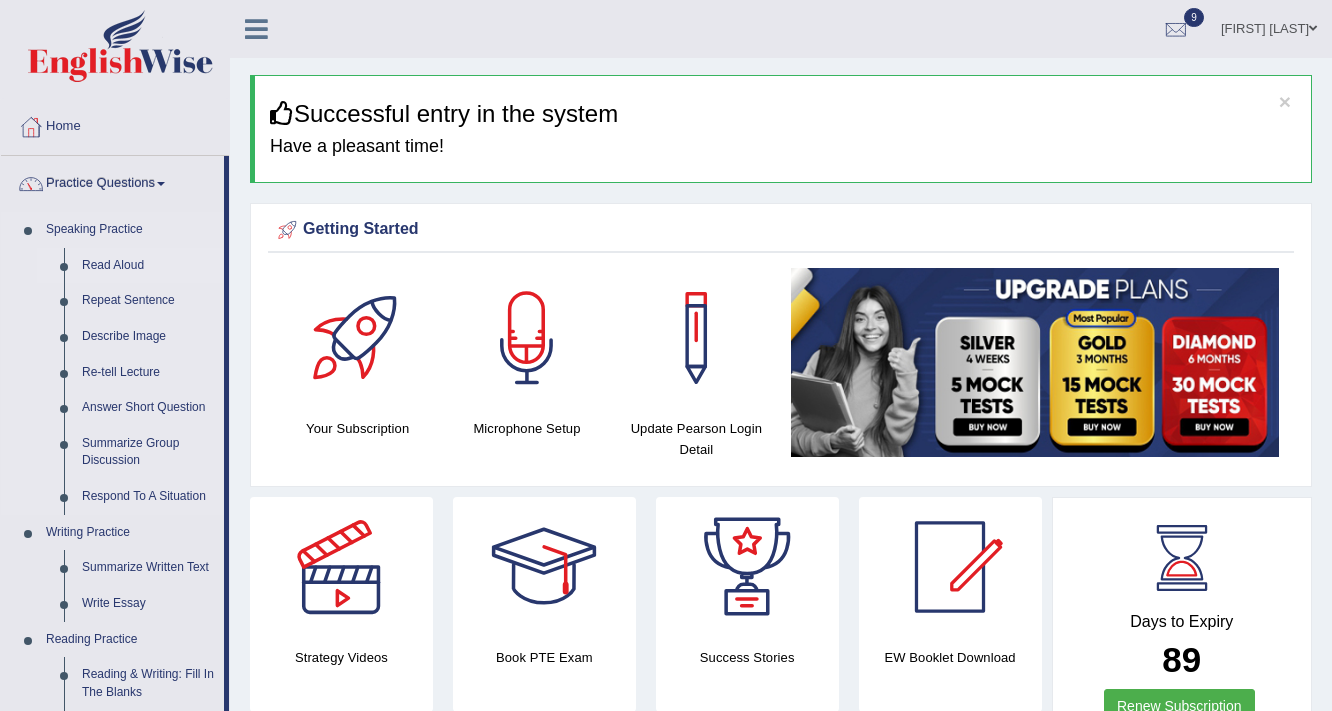 click on "Read Aloud" at bounding box center [148, 266] 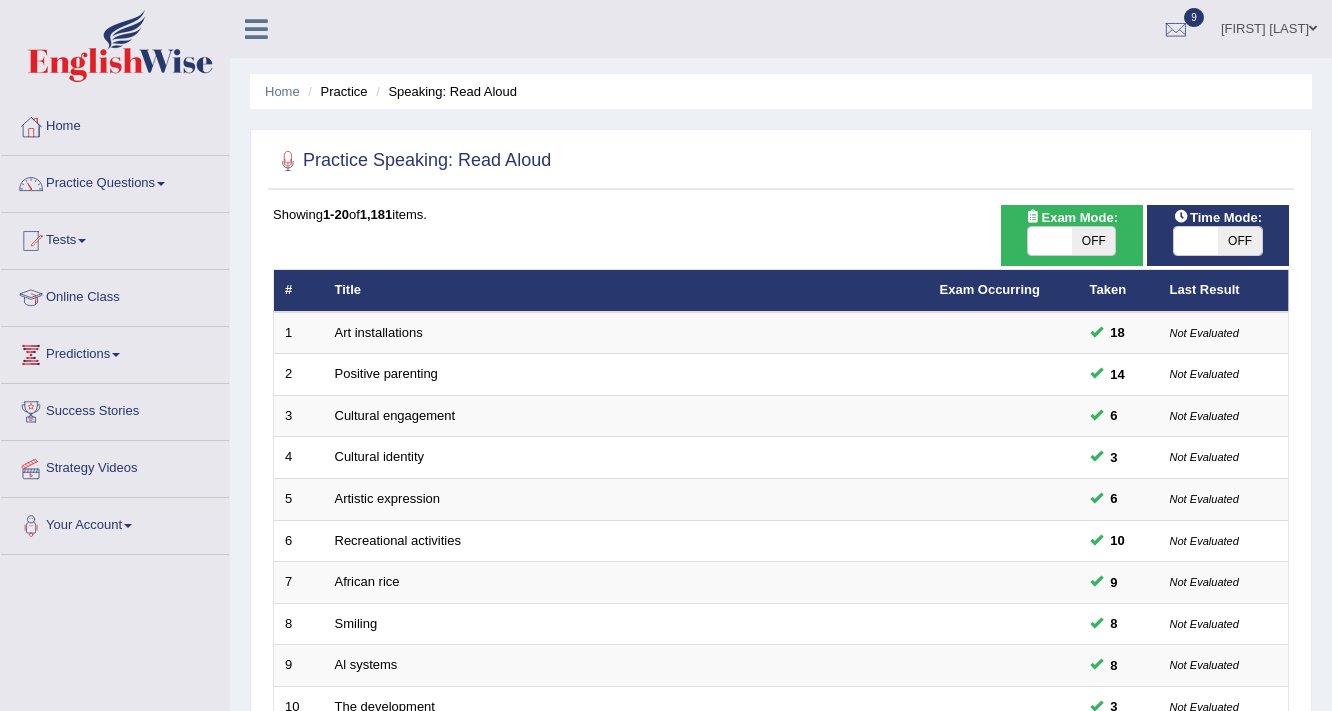 scroll, scrollTop: 607, scrollLeft: 0, axis: vertical 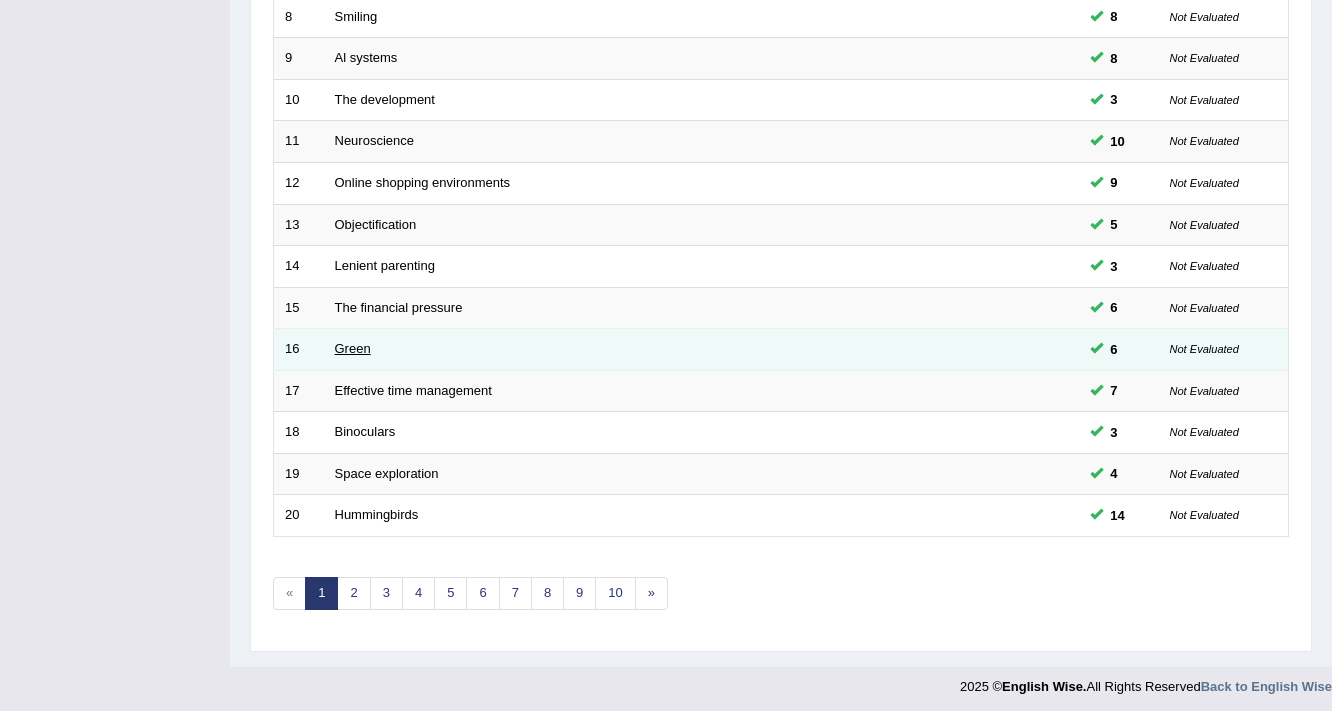 click on "Green" at bounding box center (353, 348) 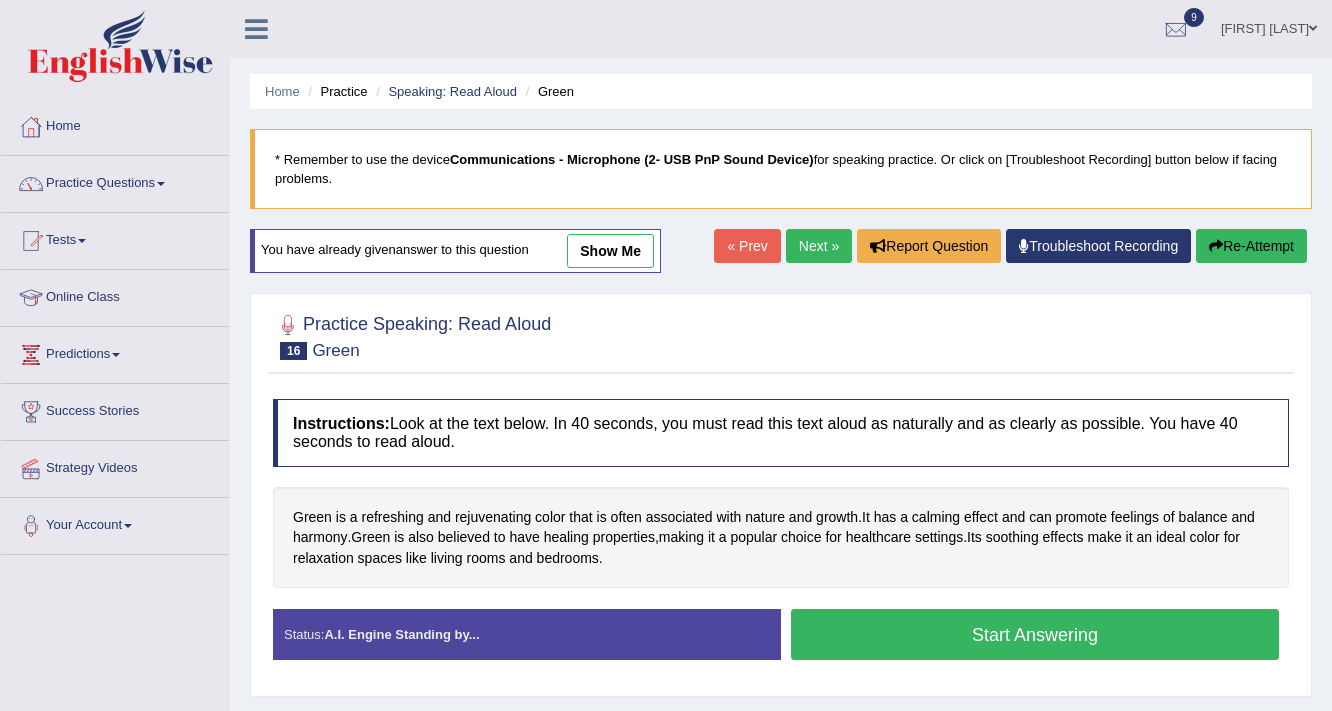 scroll, scrollTop: 0, scrollLeft: 0, axis: both 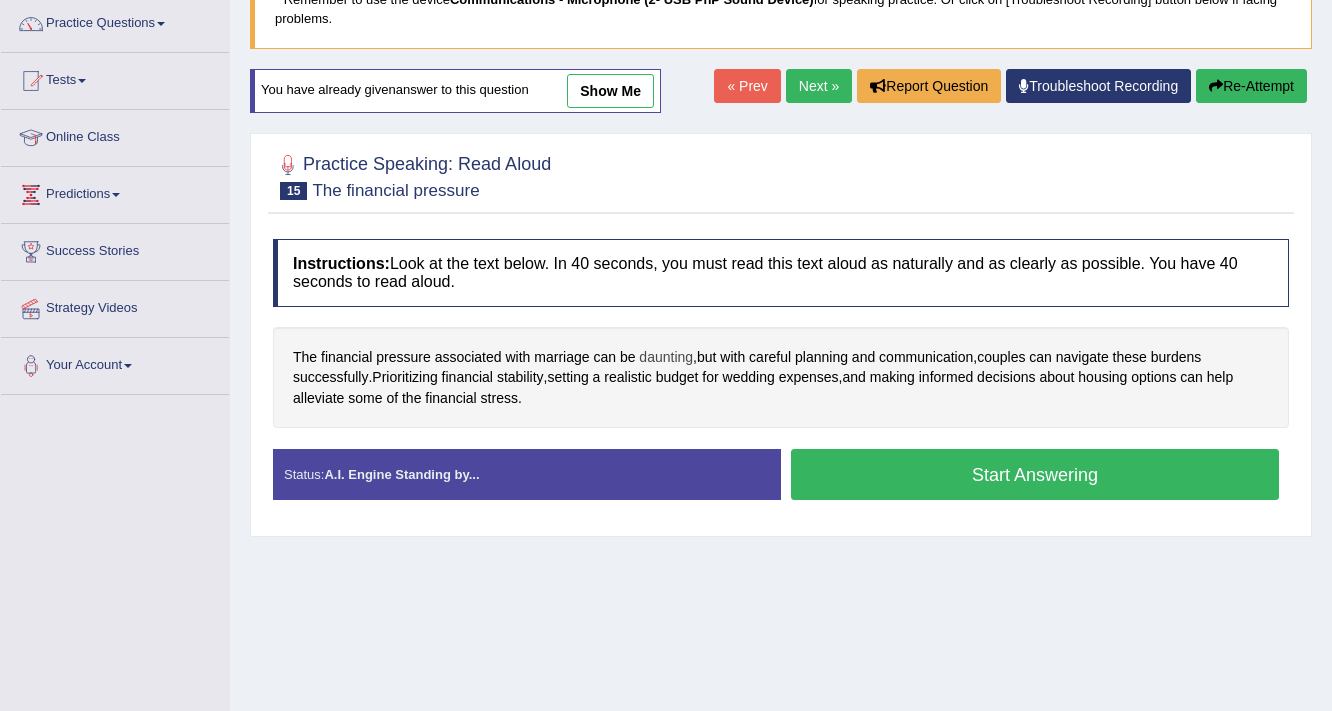 click on "daunting" at bounding box center (666, 357) 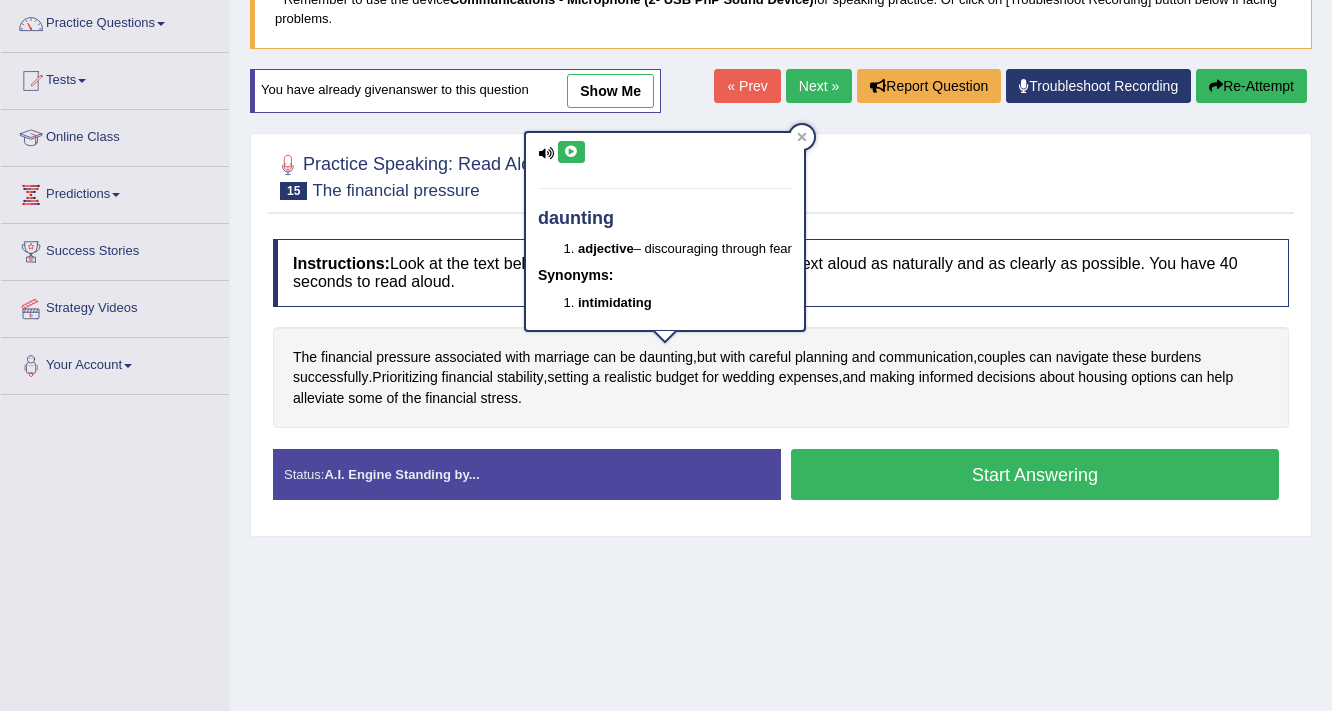 click at bounding box center [571, 152] 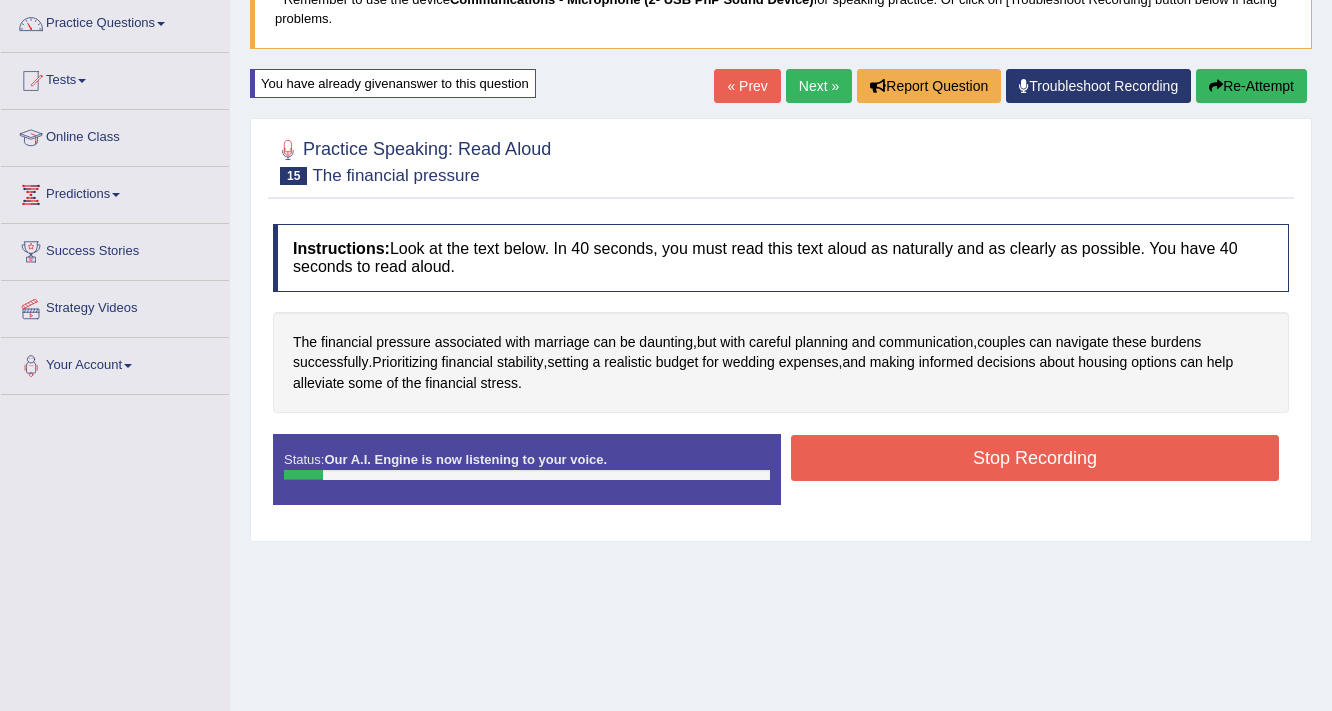 click on "Stop Recording" at bounding box center [1035, 458] 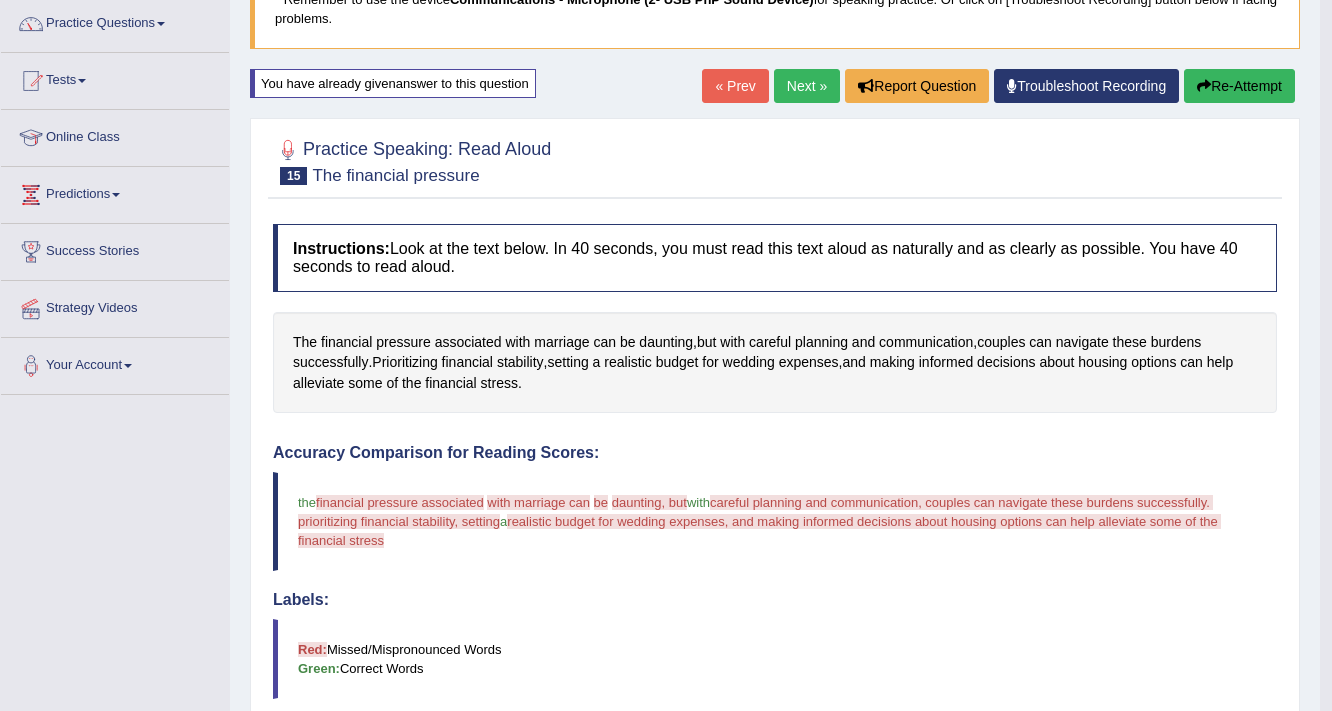 click on "Re-Attempt" at bounding box center (1239, 86) 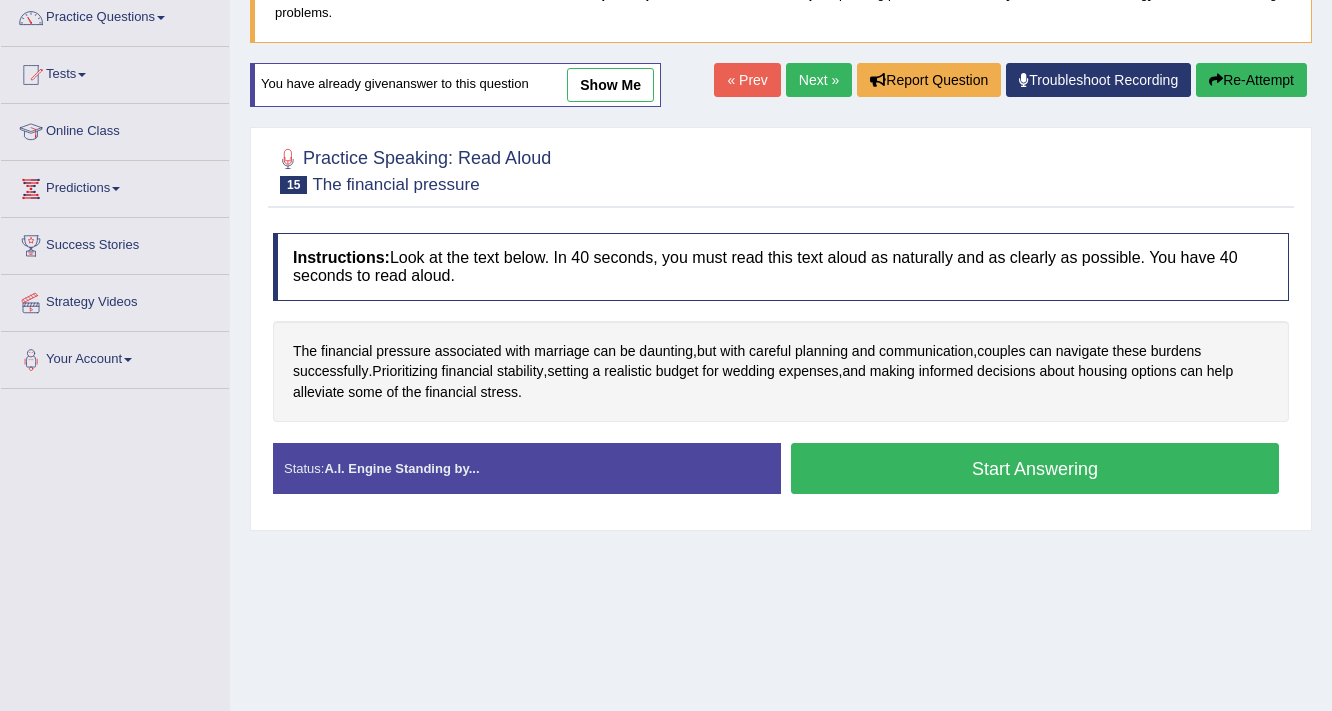scroll, scrollTop: 166, scrollLeft: 0, axis: vertical 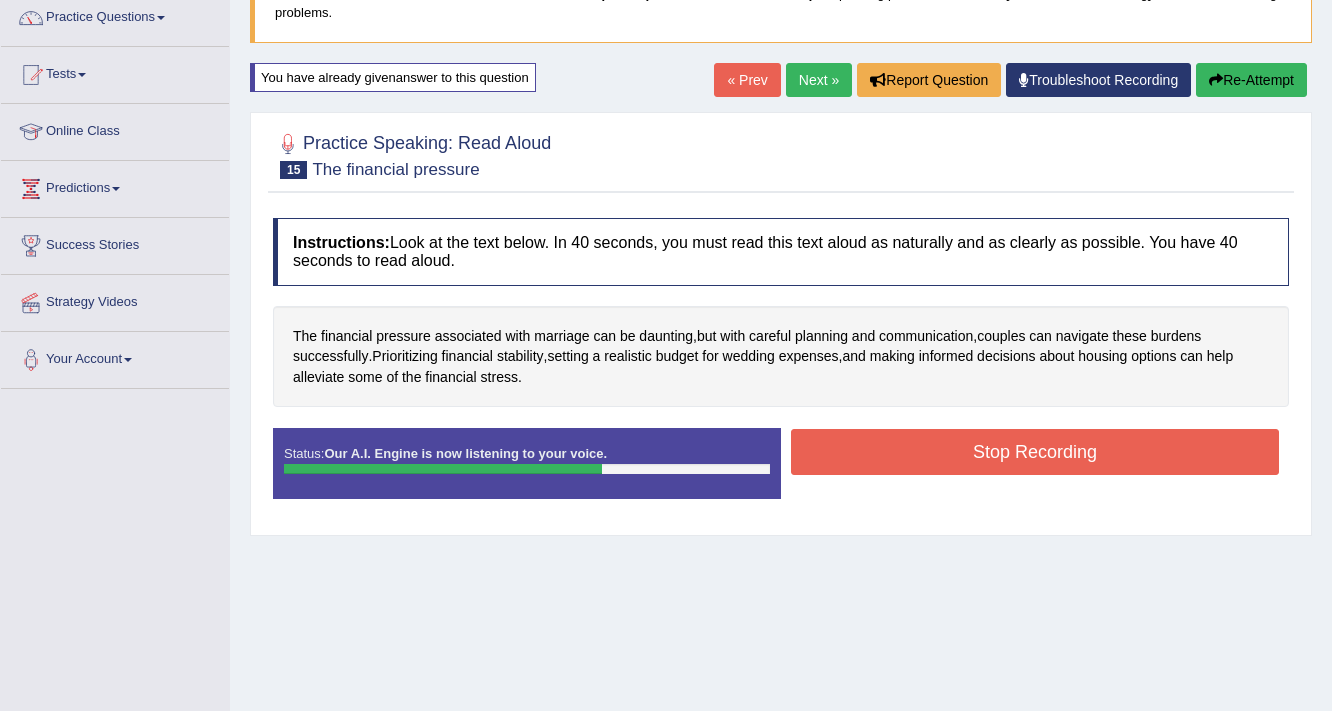 click on "Stop Recording" at bounding box center (1035, 452) 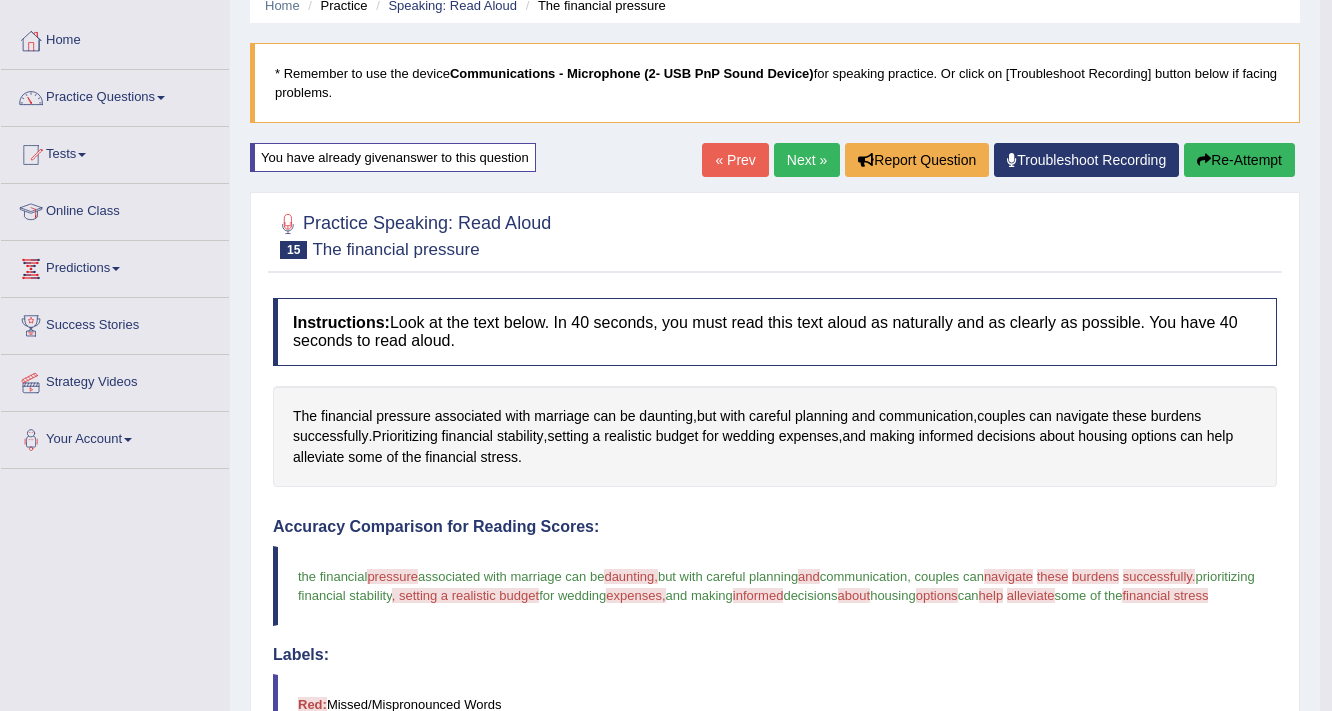 scroll, scrollTop: 0, scrollLeft: 0, axis: both 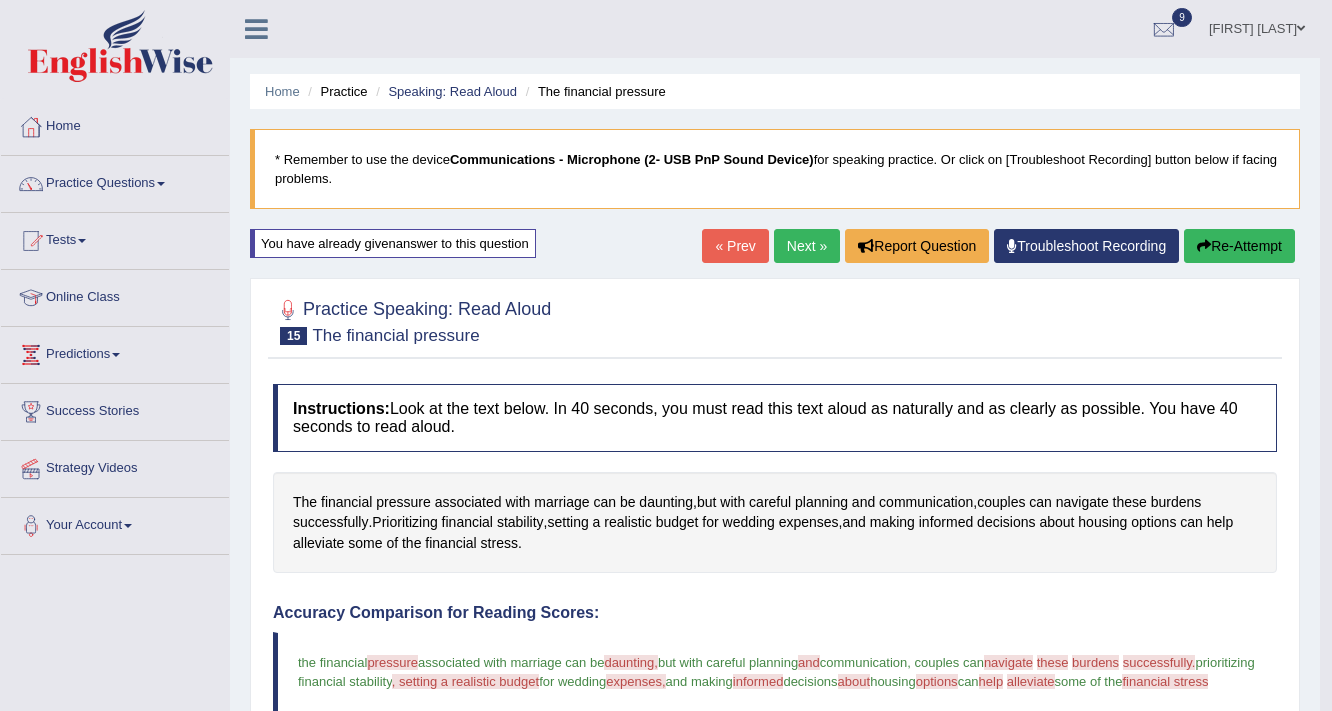 click on "Re-Attempt" at bounding box center [1239, 246] 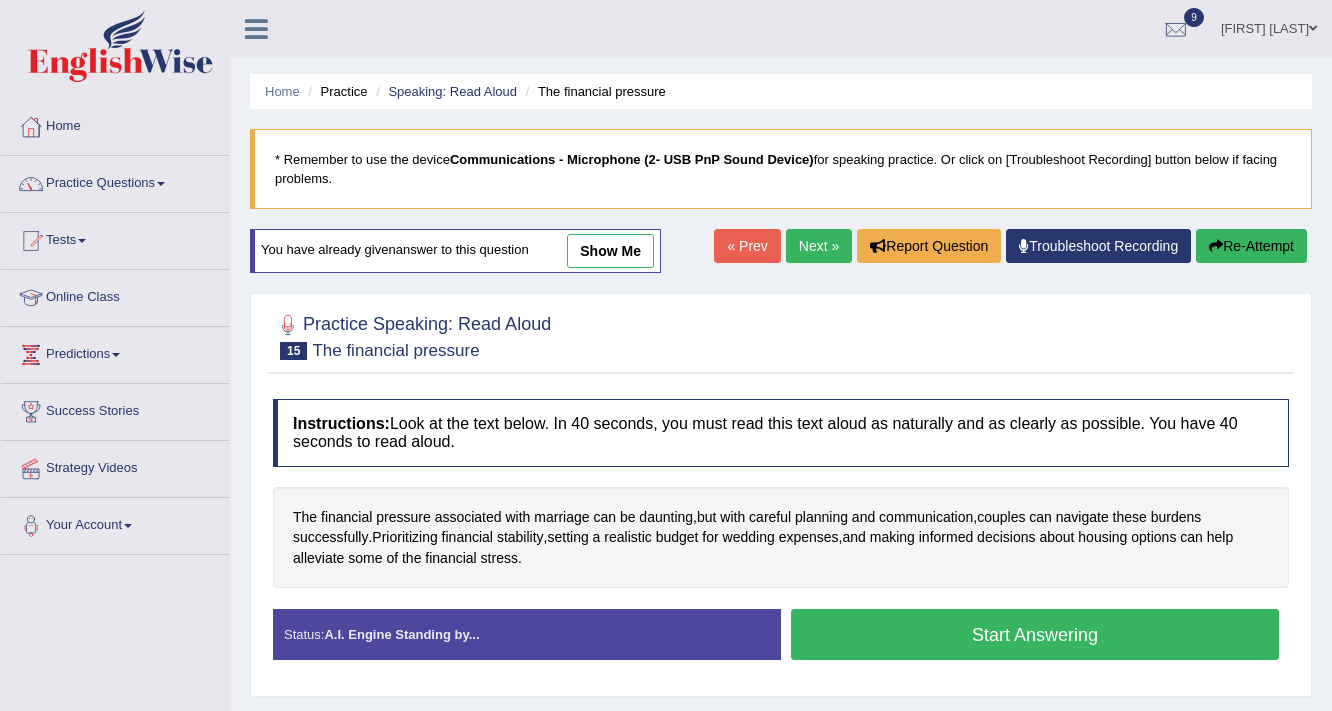 scroll, scrollTop: 0, scrollLeft: 0, axis: both 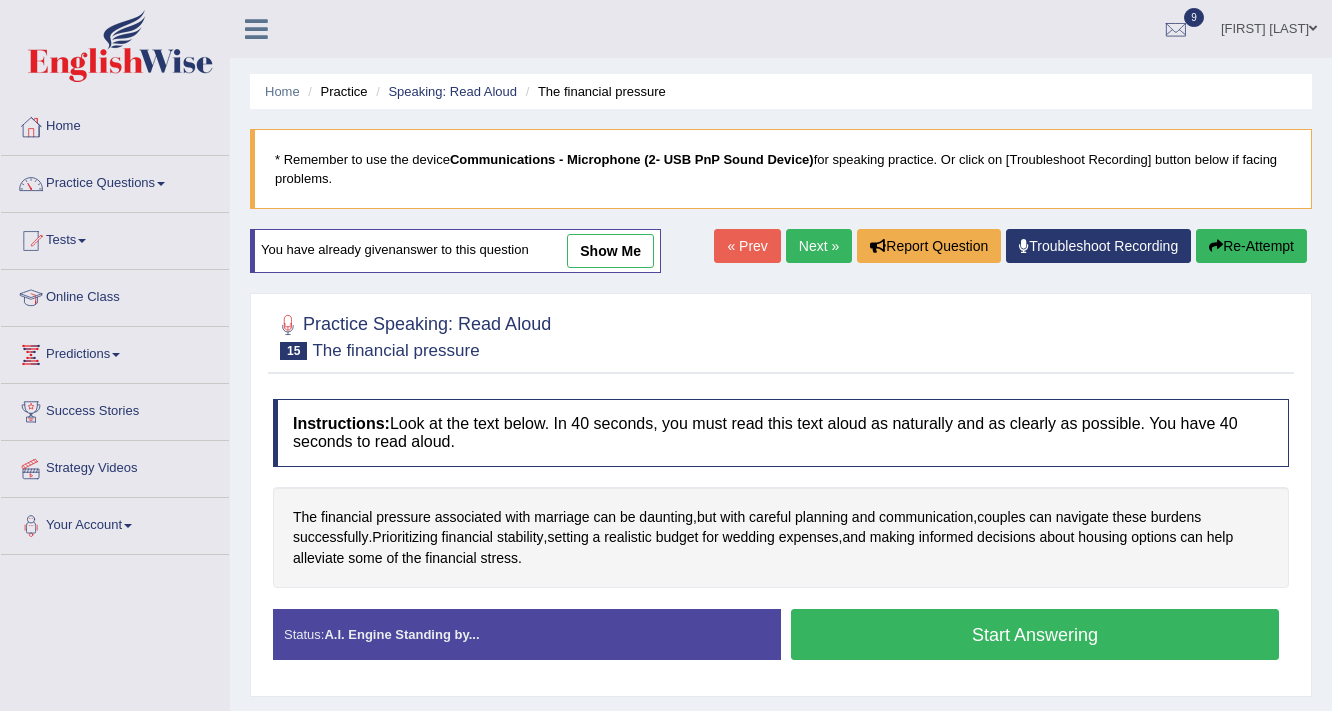 click on "Start Answering" at bounding box center [1035, 634] 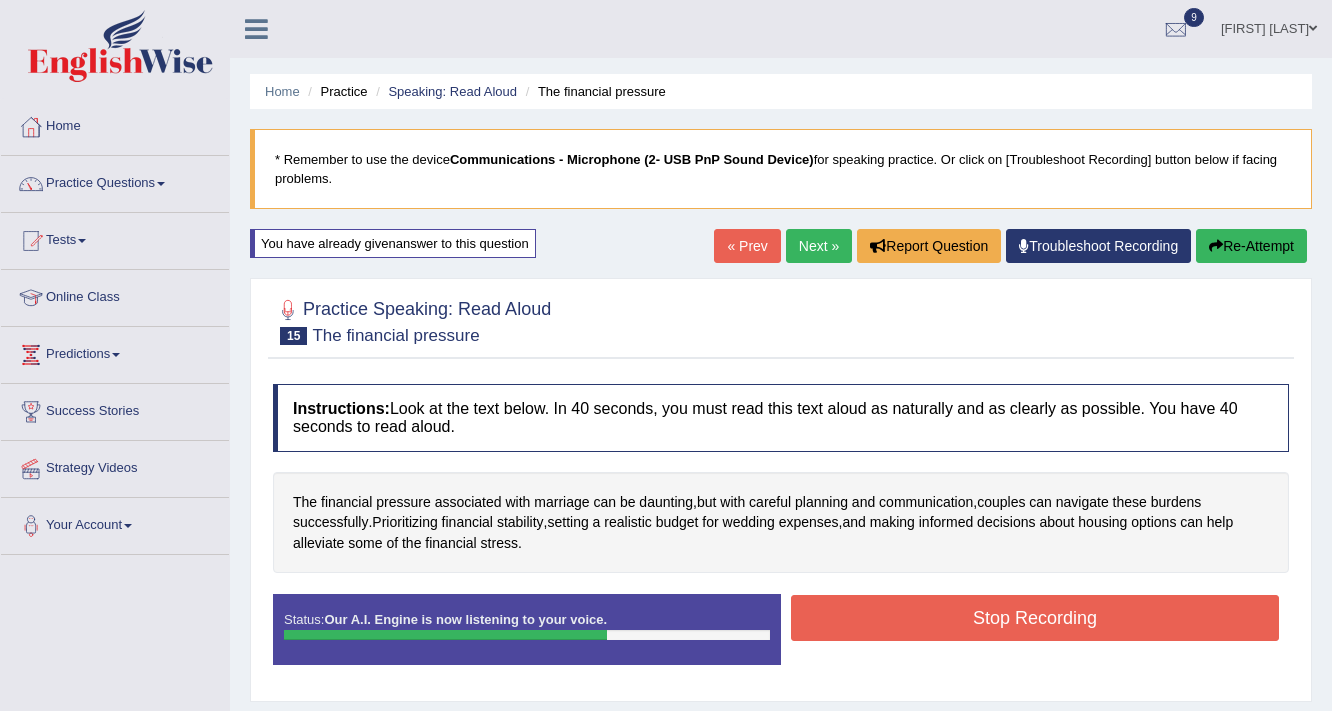 click on "Stop Recording" at bounding box center (1035, 618) 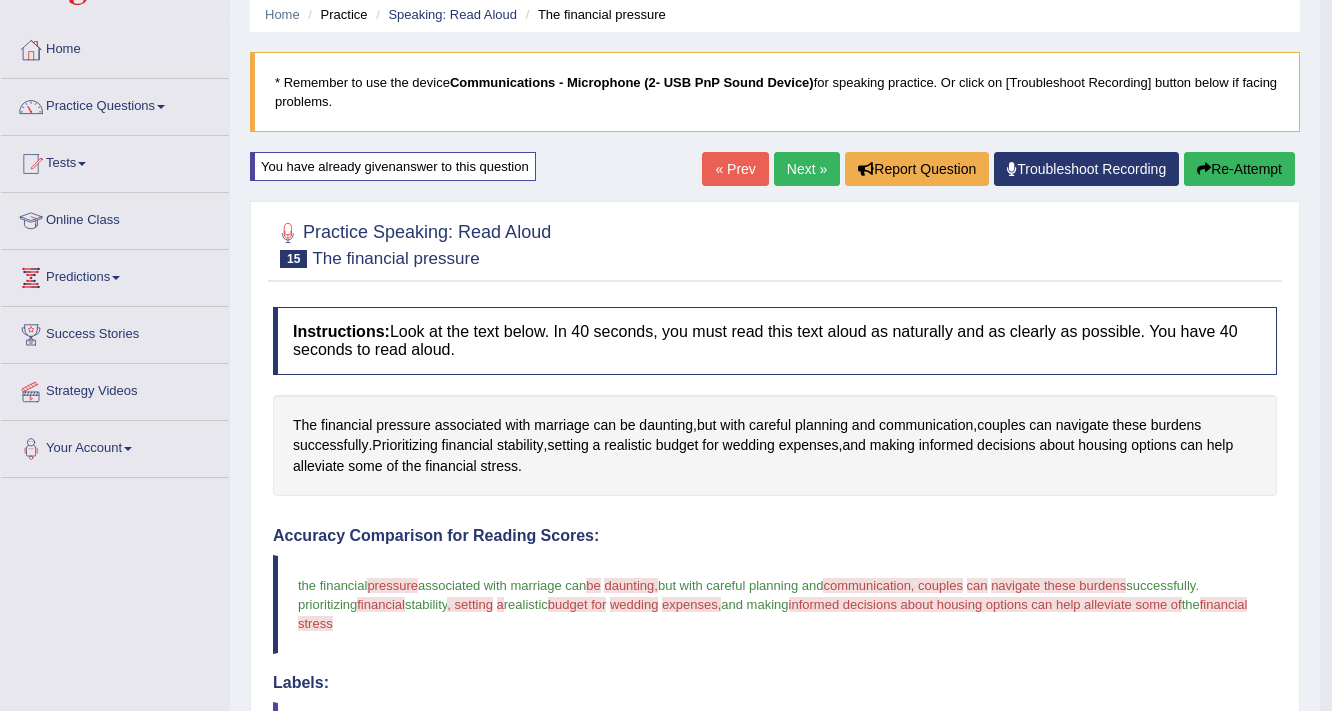 scroll, scrollTop: 0, scrollLeft: 0, axis: both 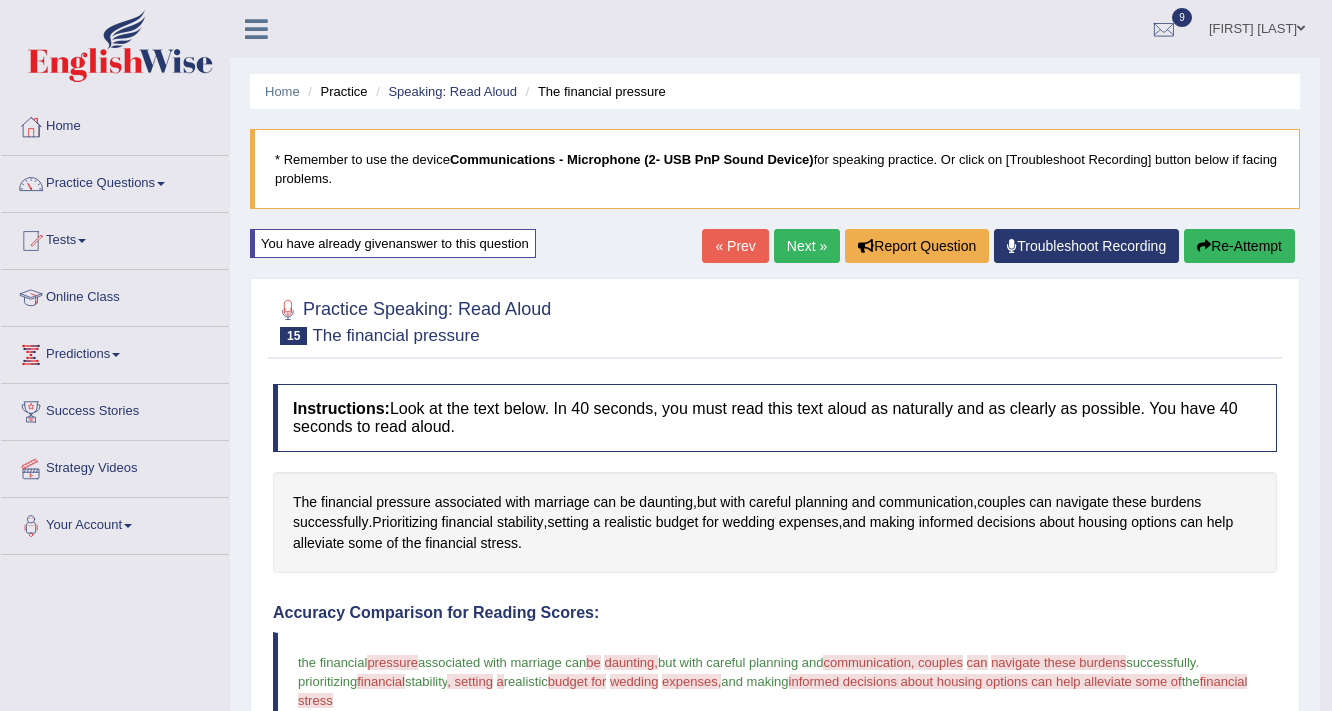 click on "Re-Attempt" at bounding box center [1239, 246] 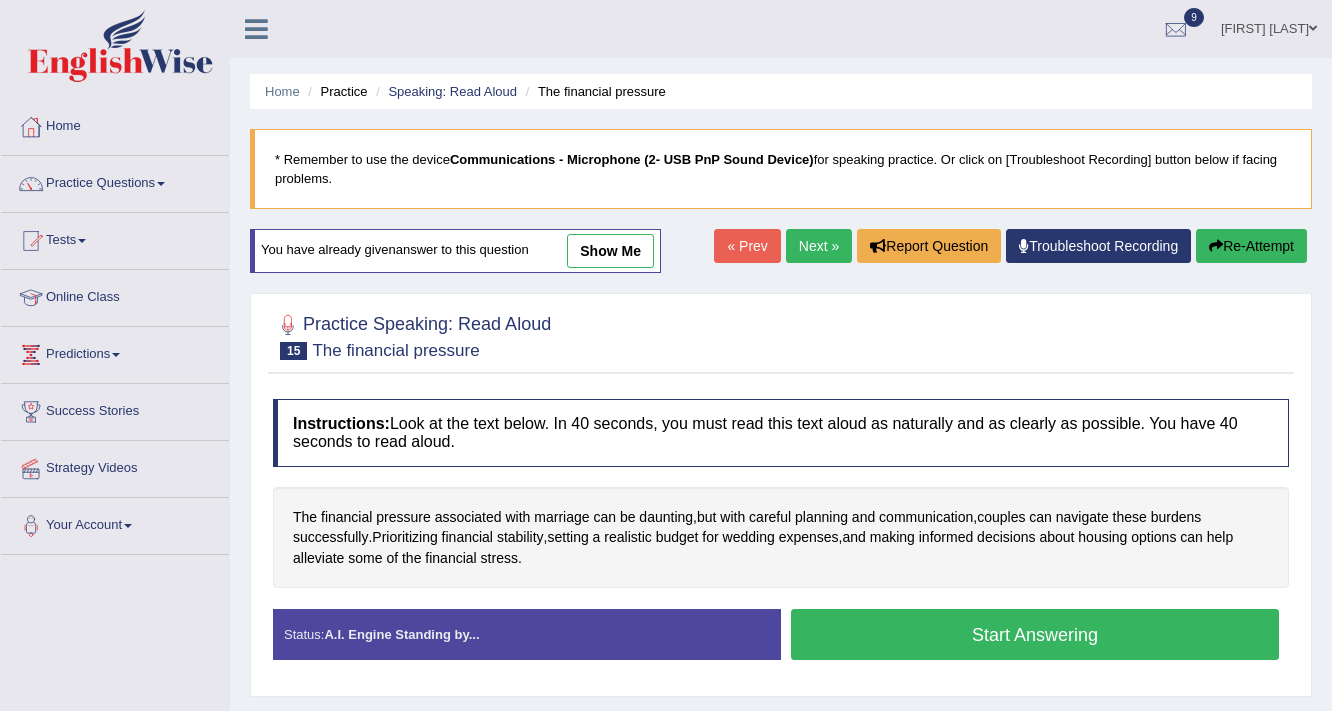 scroll, scrollTop: 0, scrollLeft: 0, axis: both 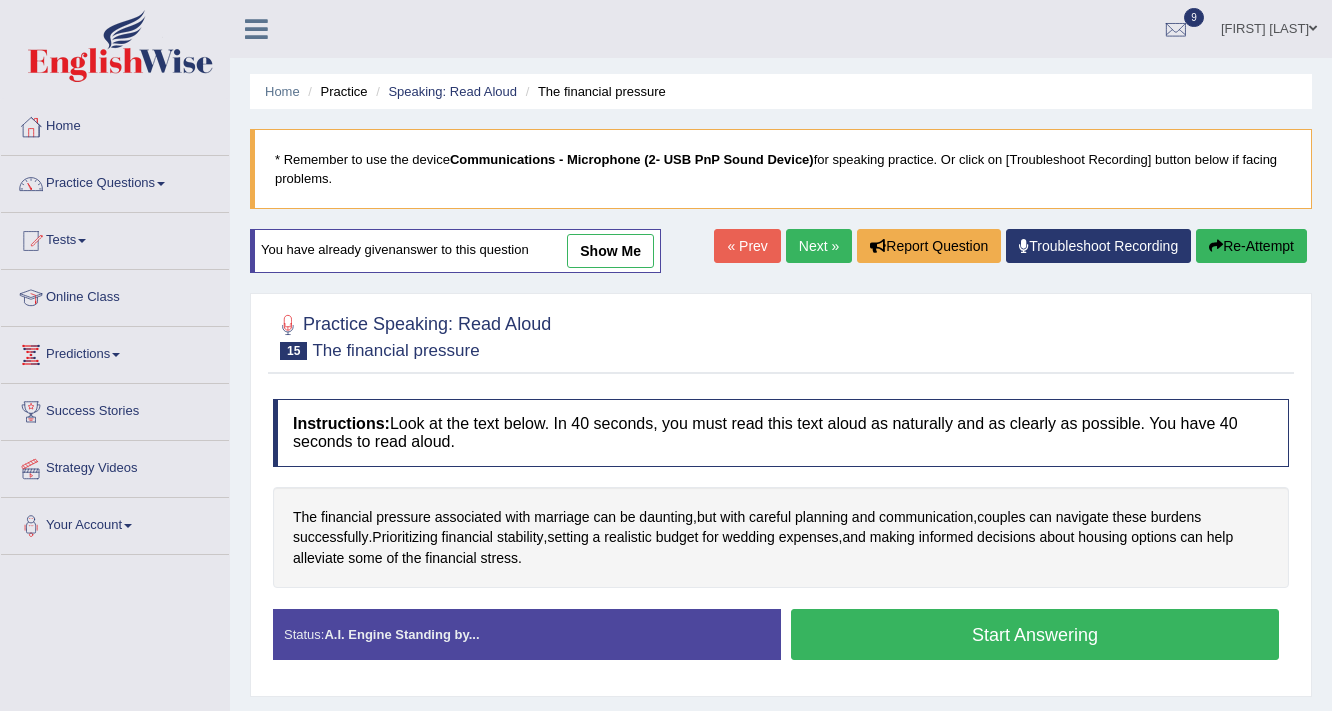 click on "Start Answering" at bounding box center [1035, 634] 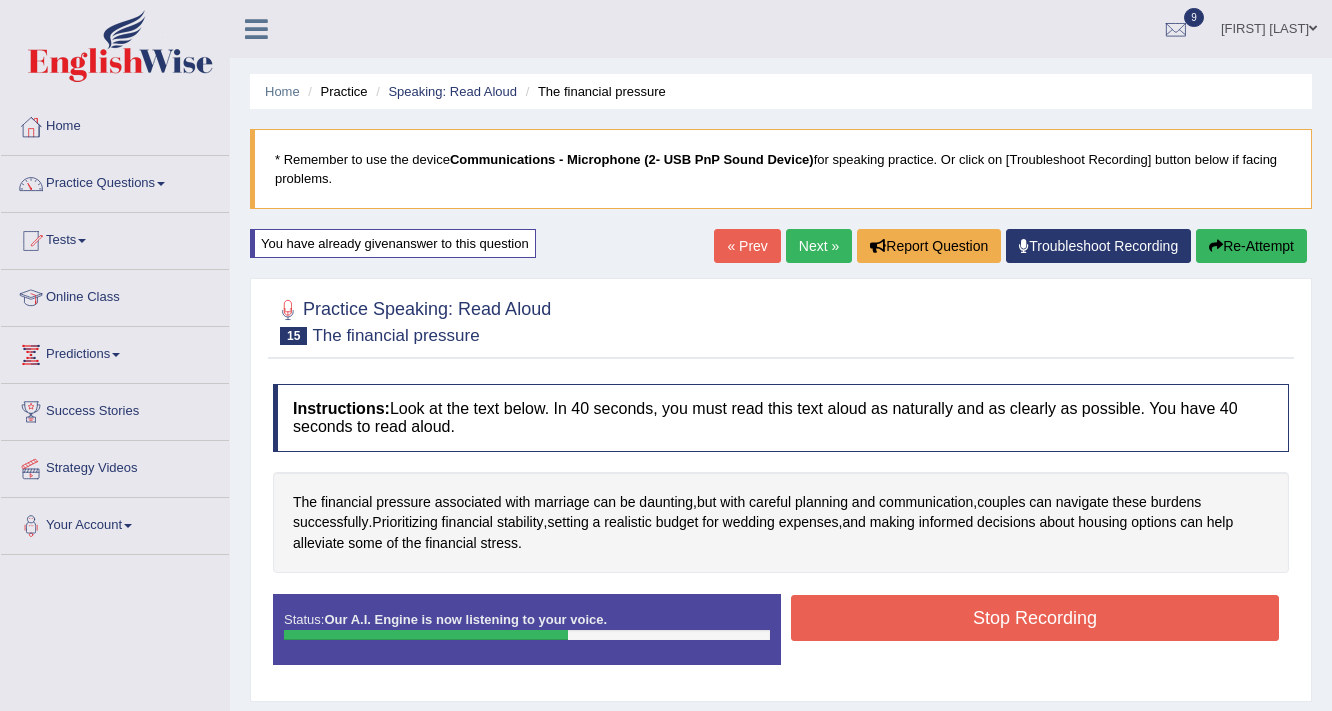 click on "Stop Recording" at bounding box center [1035, 618] 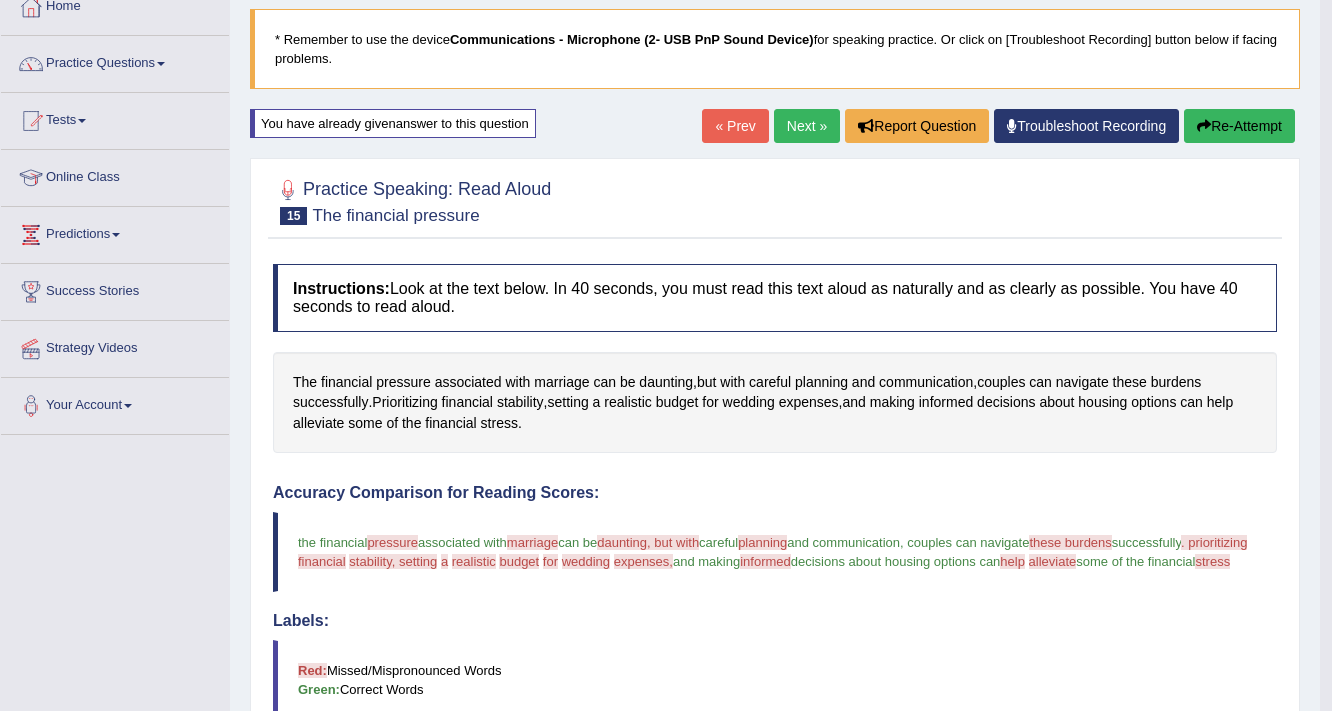 scroll, scrollTop: 0, scrollLeft: 0, axis: both 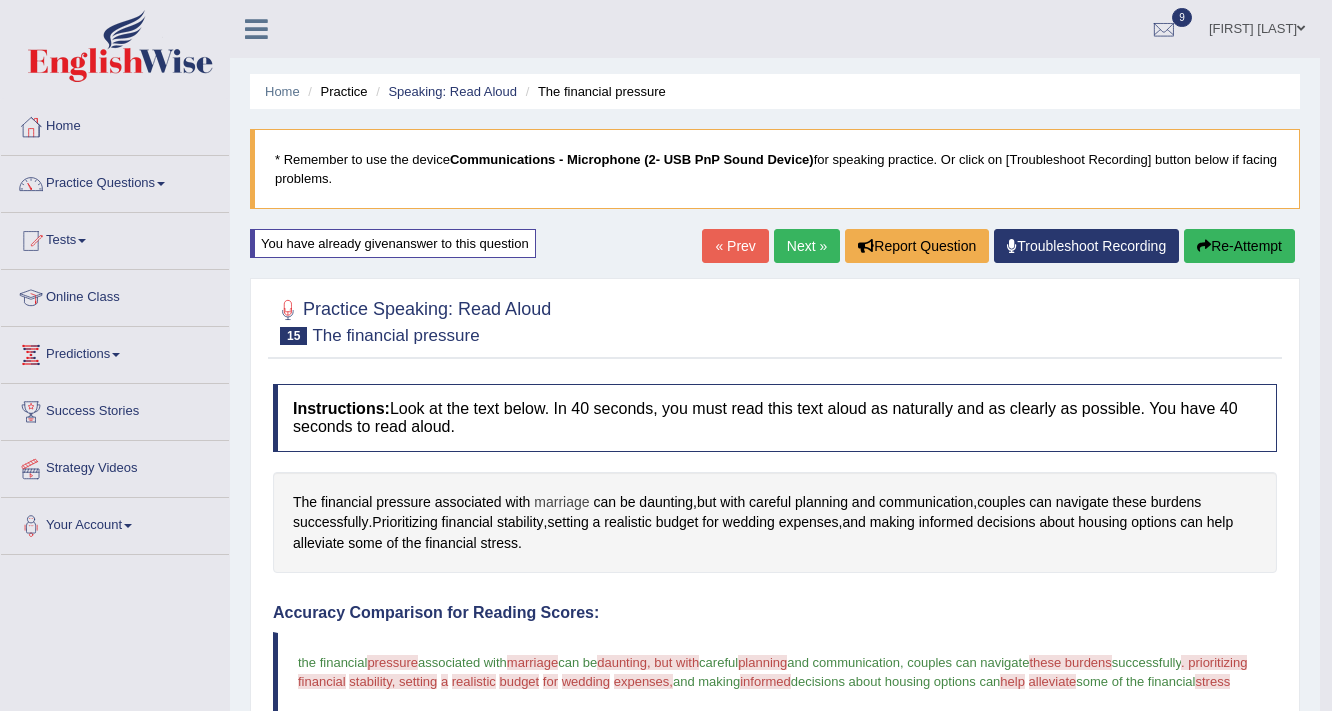 click on "marriage" at bounding box center (561, 502) 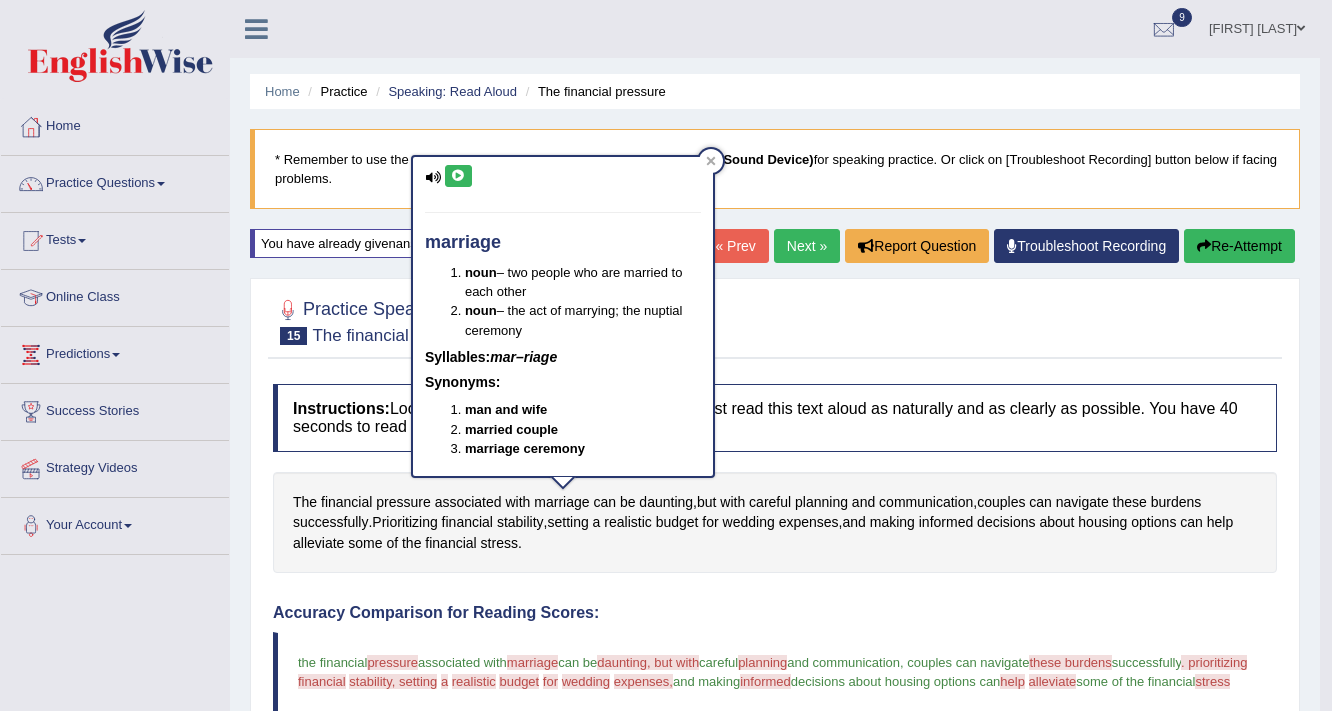 click at bounding box center [458, 176] 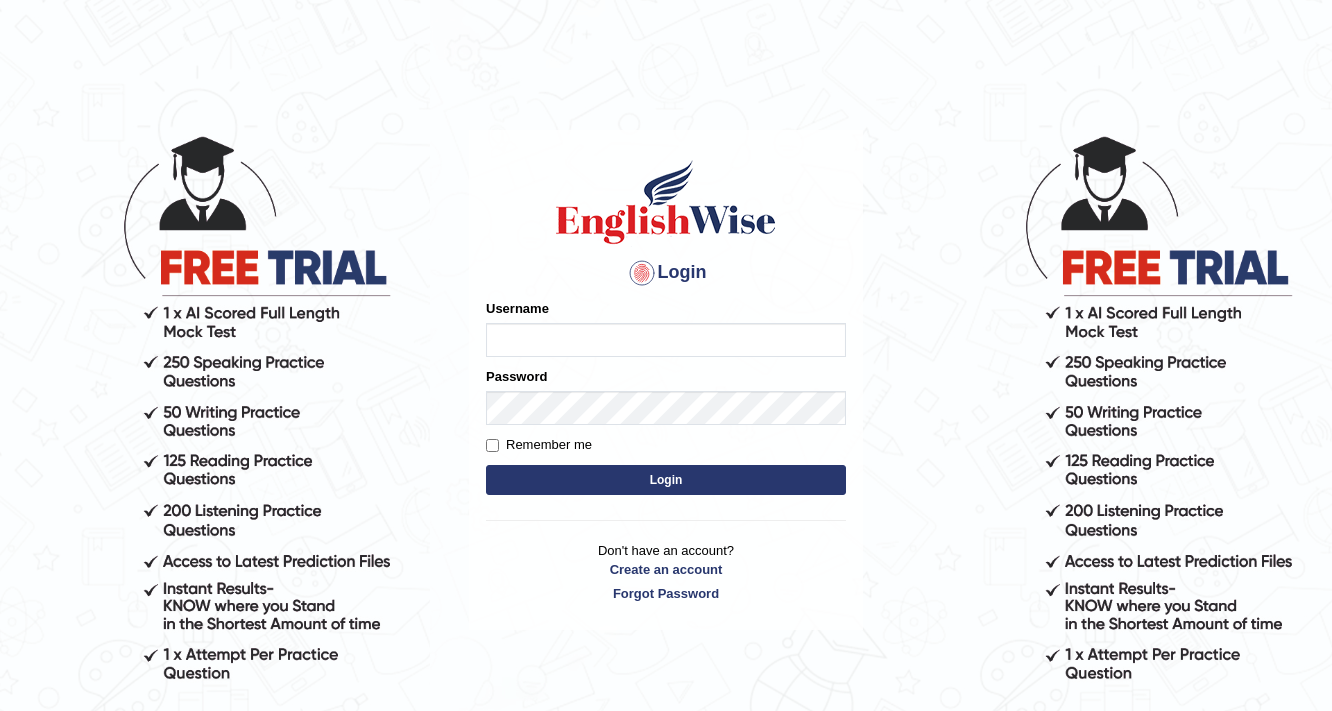 scroll, scrollTop: 0, scrollLeft: 0, axis: both 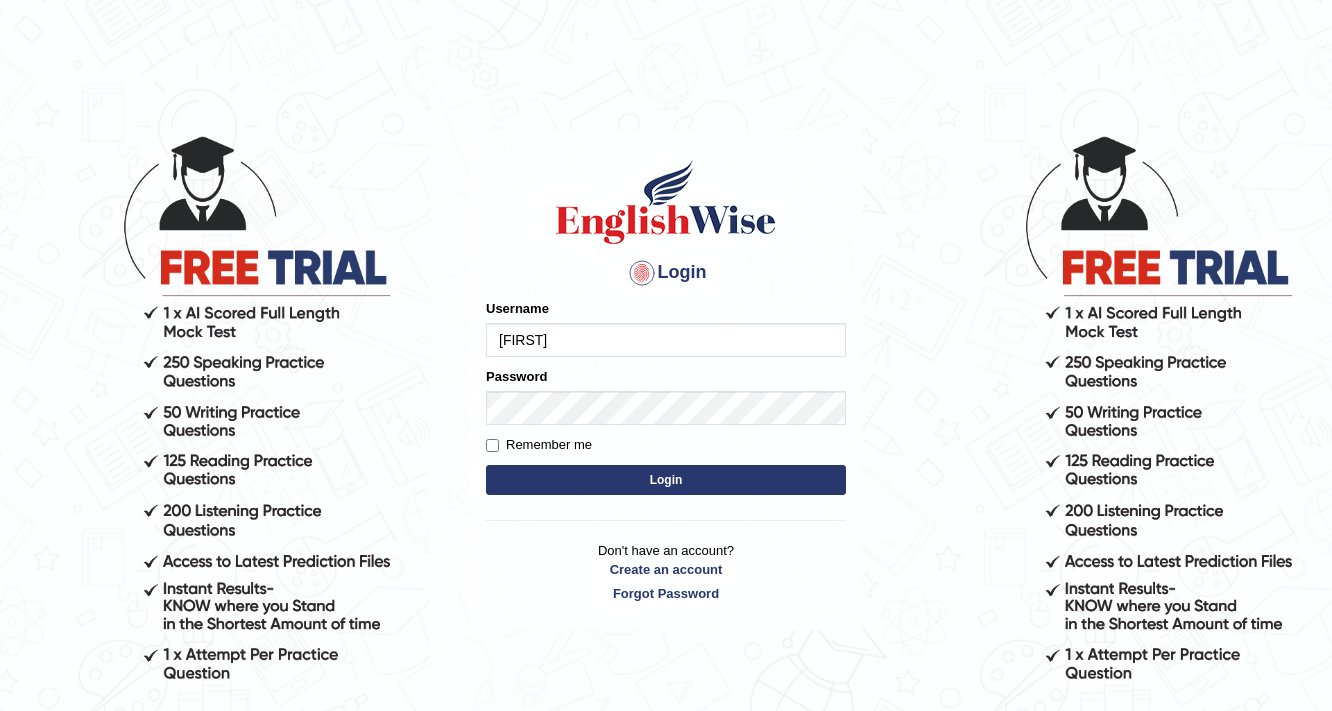 type on "[FIRST]" 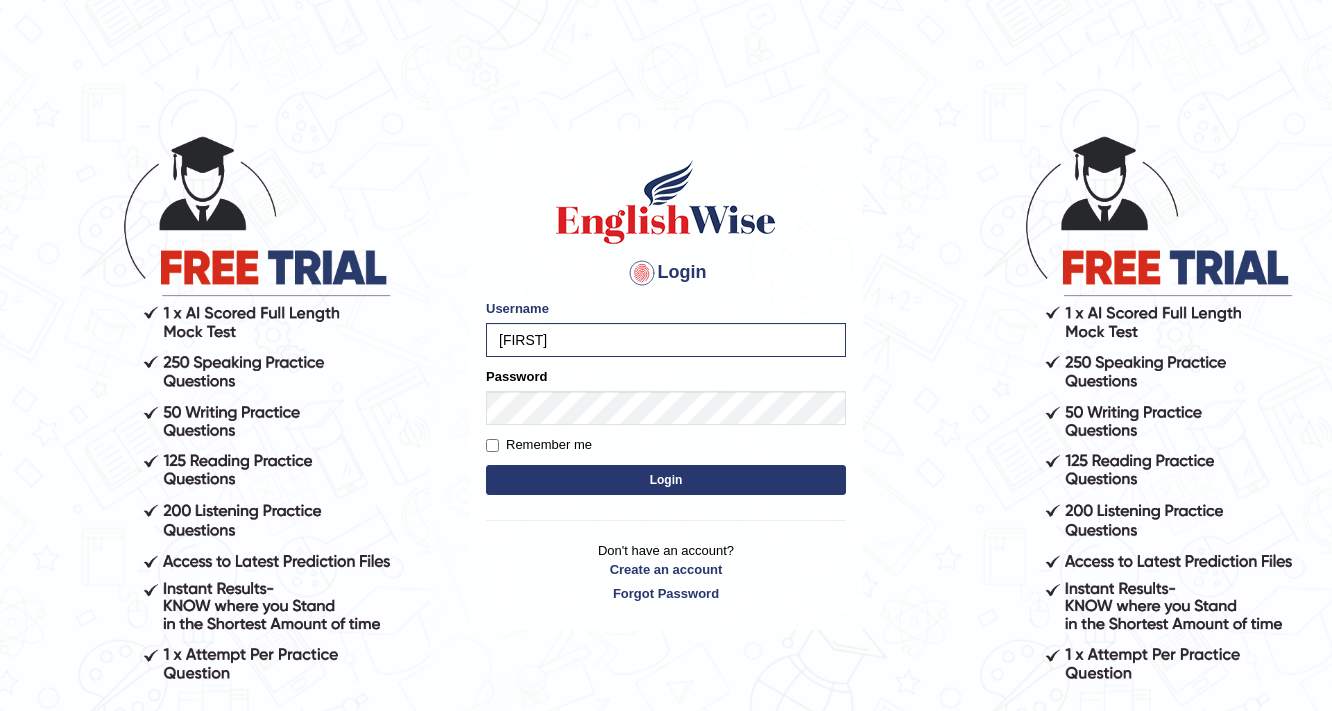 click on "Login" at bounding box center (666, 480) 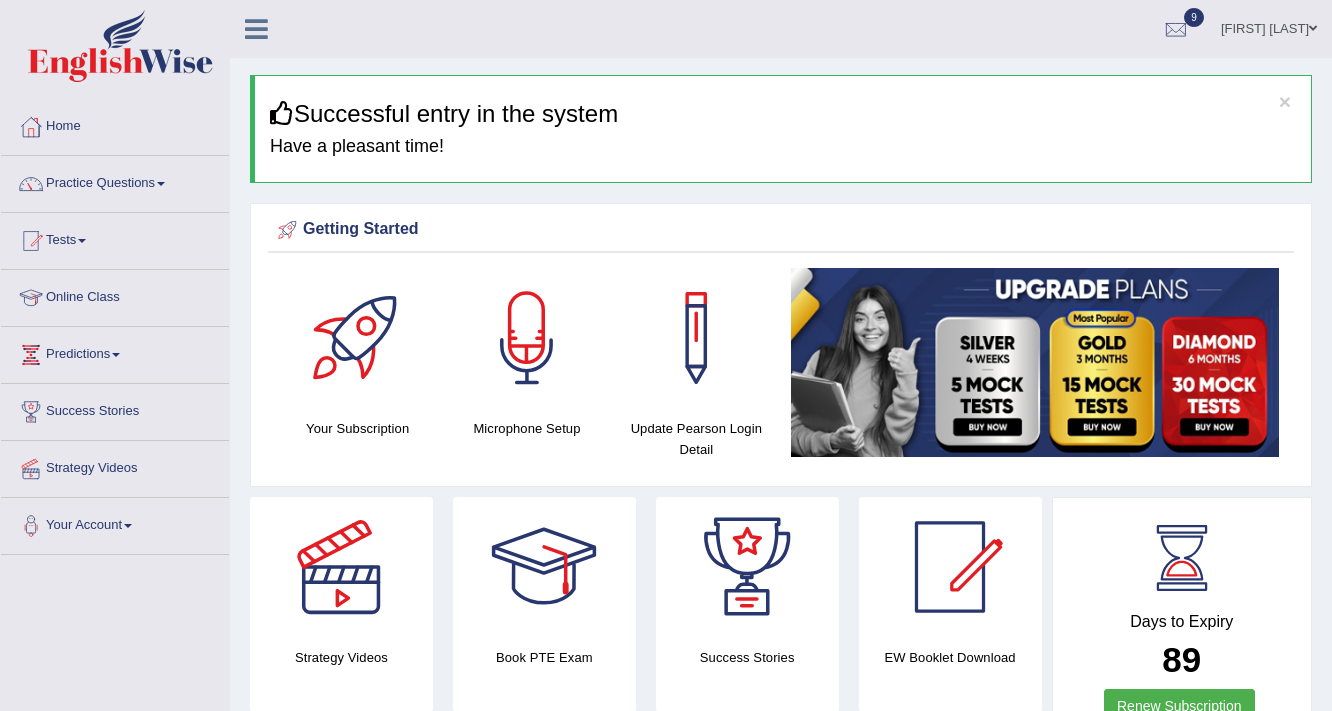 scroll, scrollTop: 0, scrollLeft: 0, axis: both 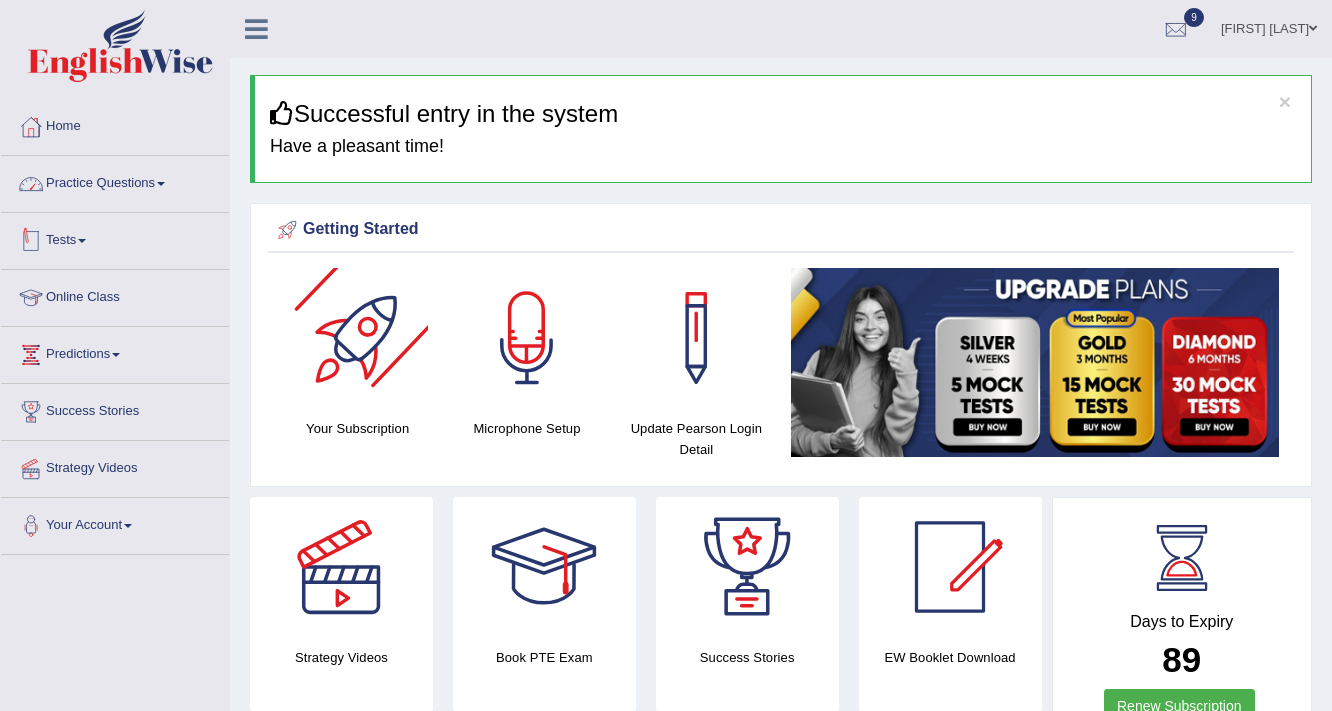 click on "Practice Questions" at bounding box center [115, 181] 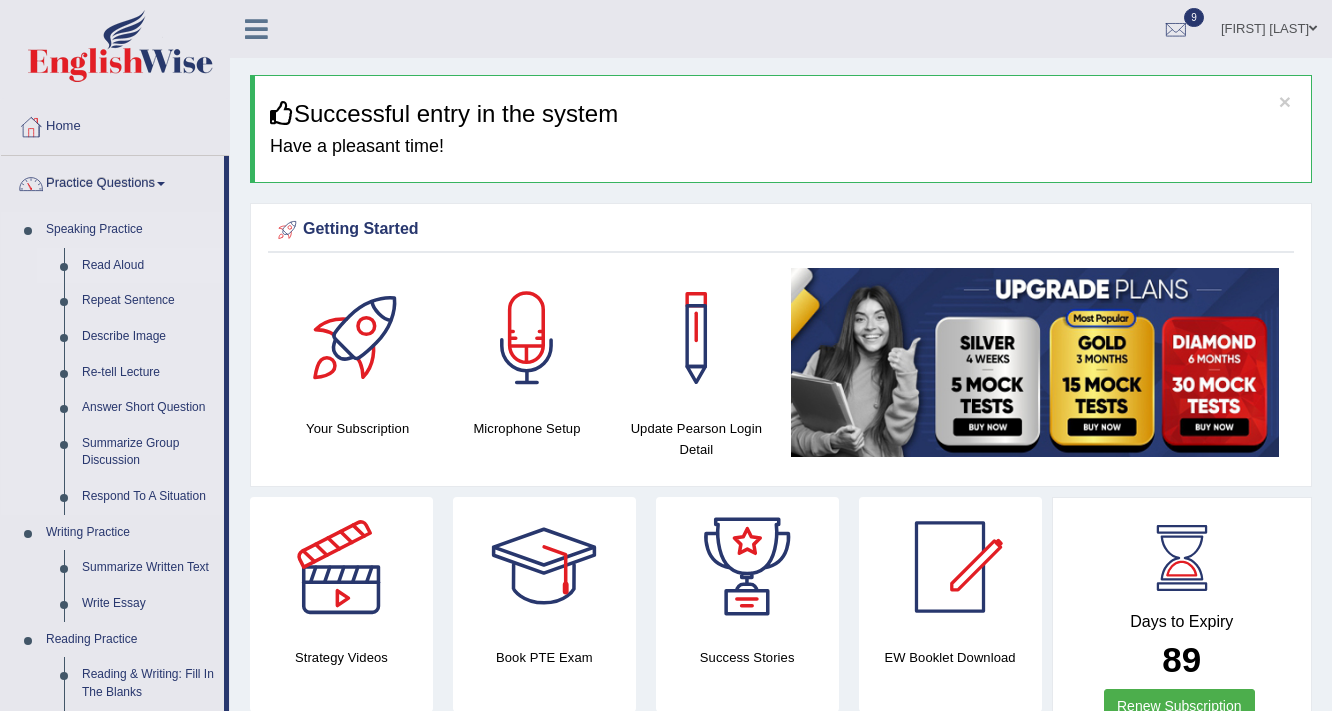 click on "Read Aloud" at bounding box center (148, 266) 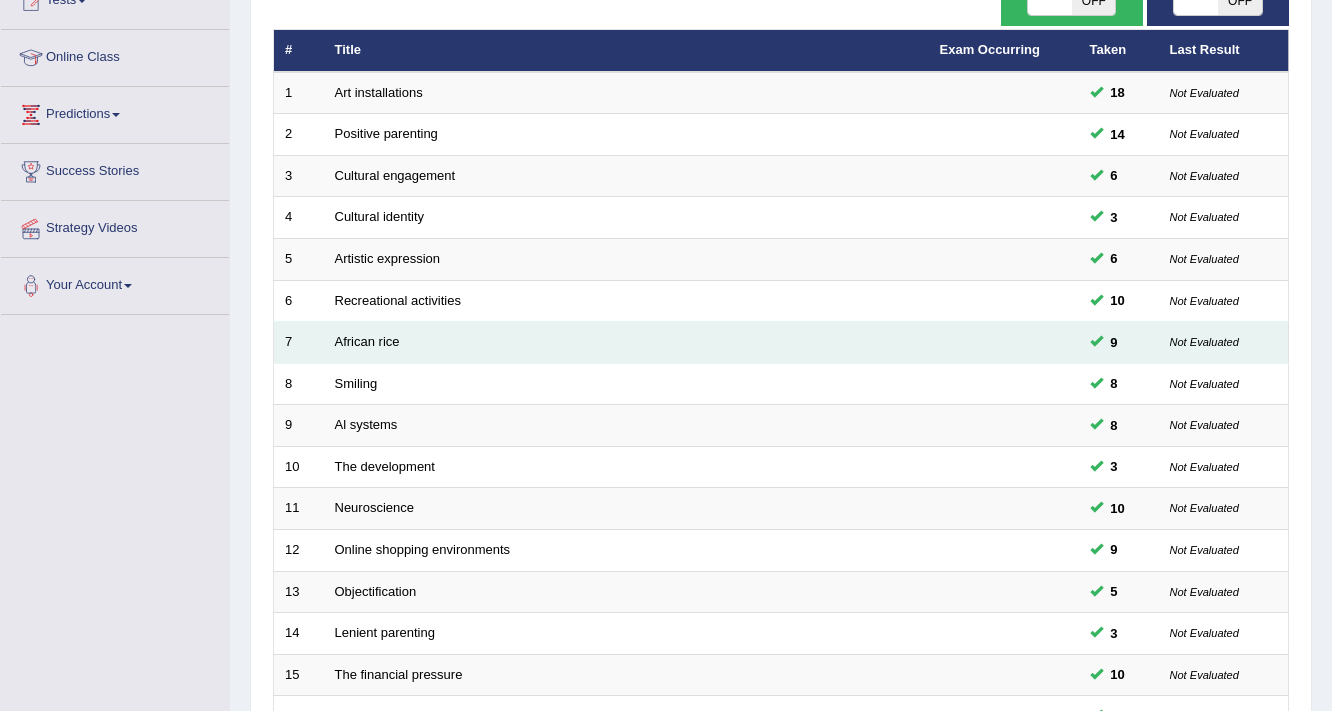 scroll, scrollTop: 240, scrollLeft: 0, axis: vertical 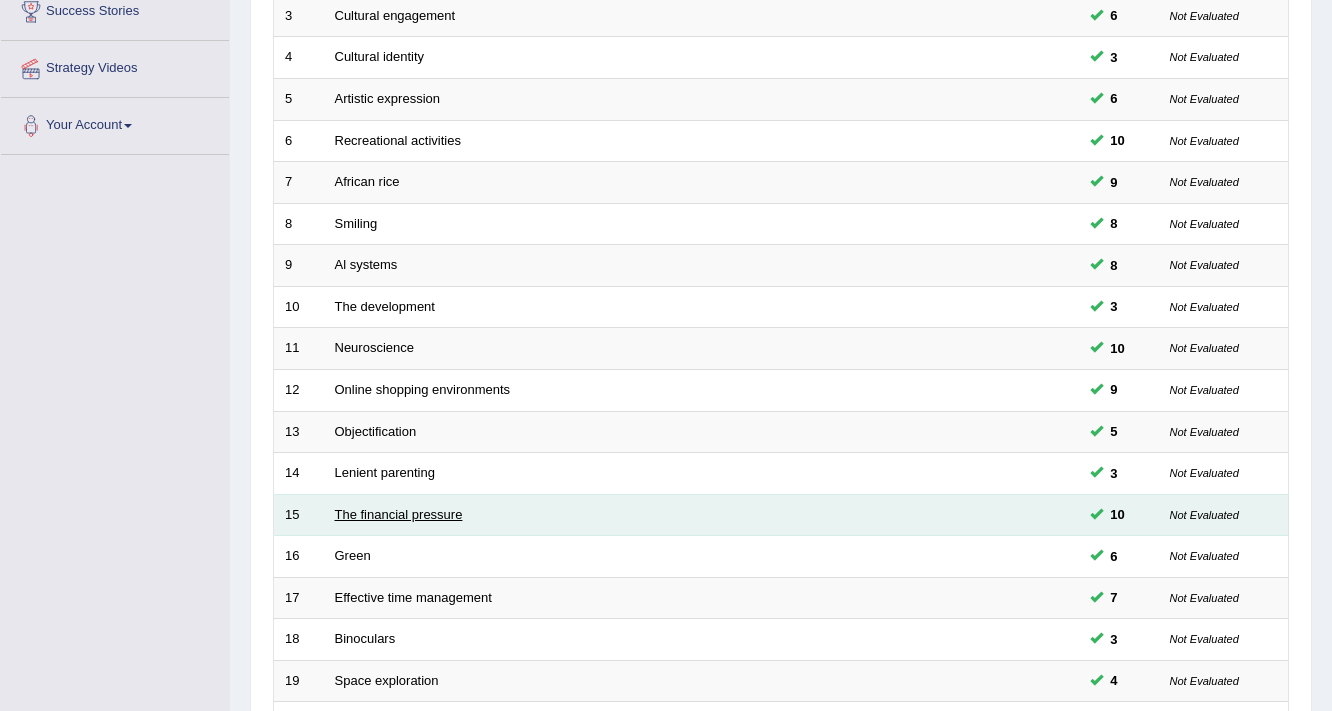click on "The financial pressure" at bounding box center (399, 514) 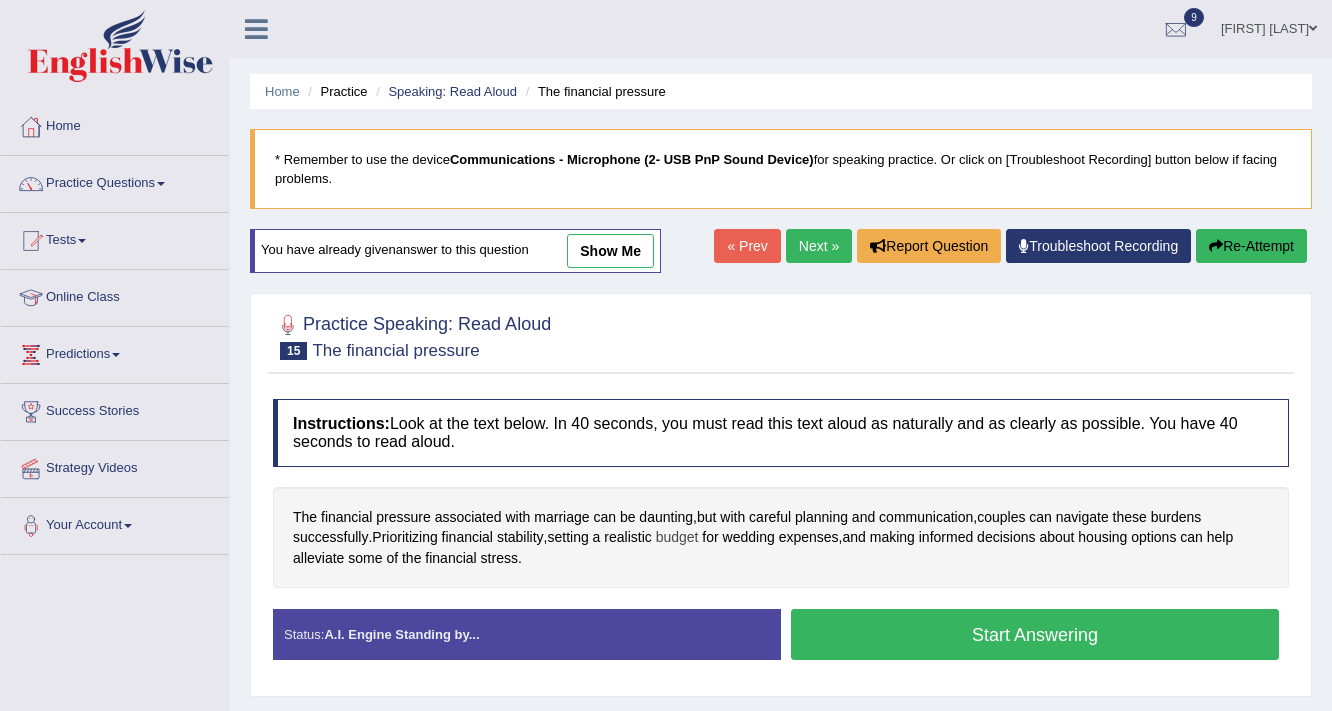 scroll, scrollTop: 0, scrollLeft: 0, axis: both 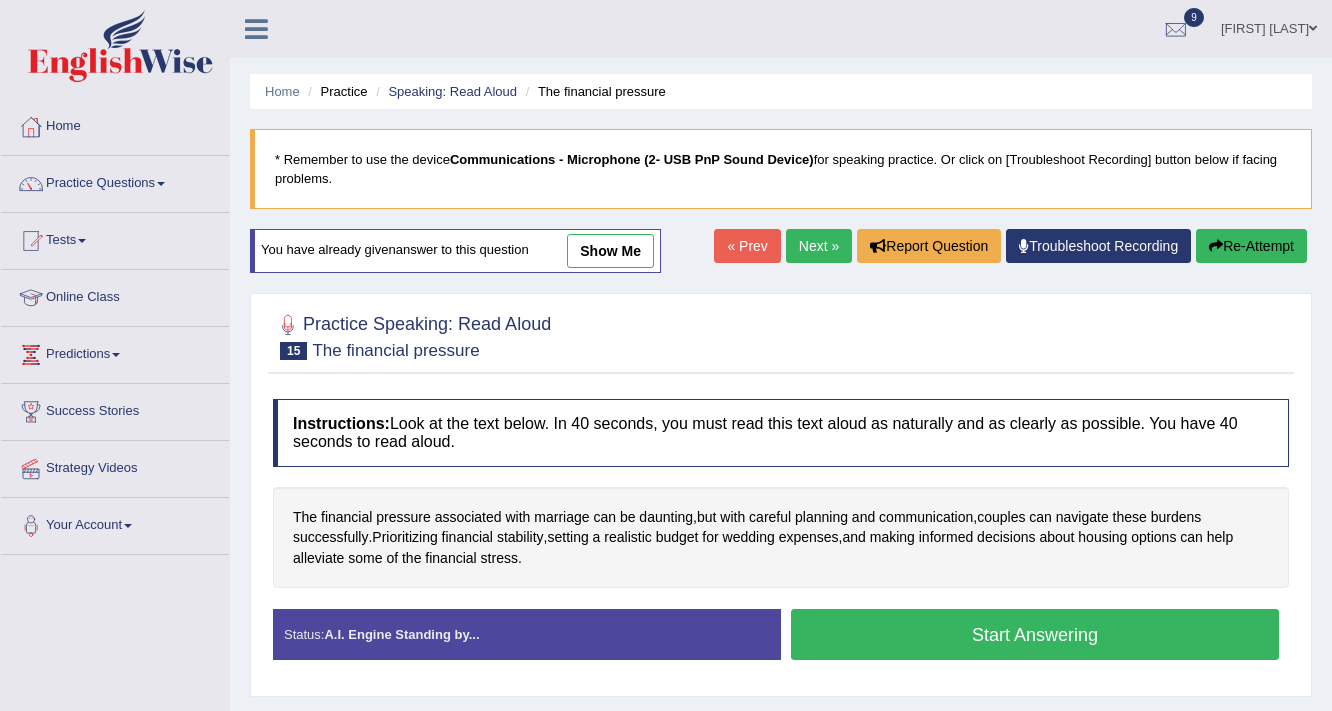 click on "Start Answering" at bounding box center (1035, 634) 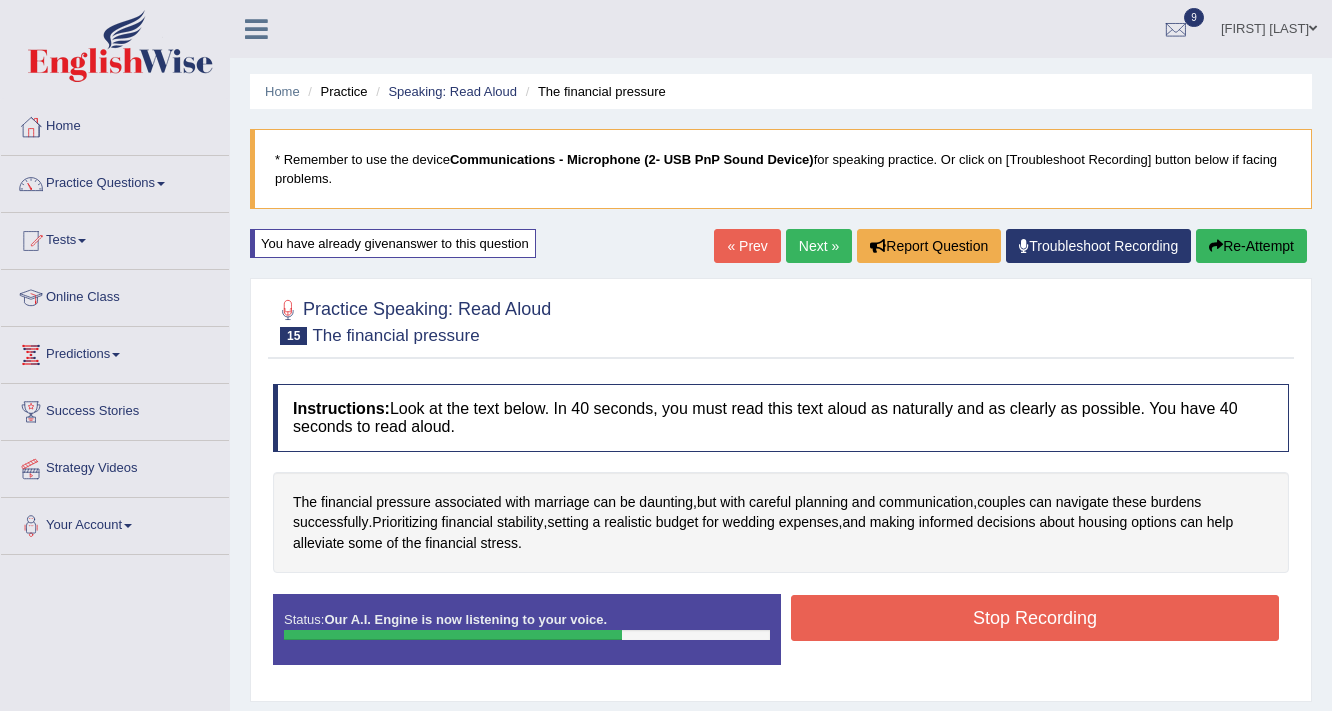 click on "Stop Recording" at bounding box center (1035, 618) 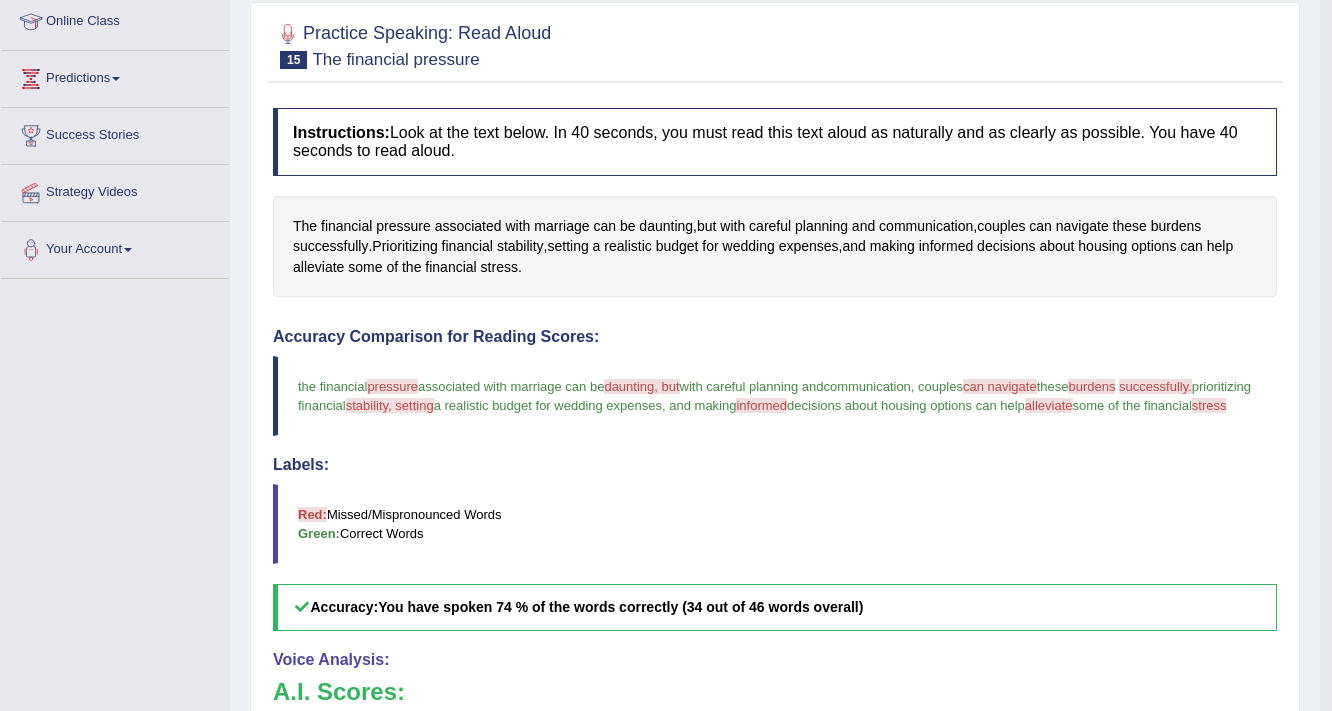 scroll, scrollTop: 240, scrollLeft: 0, axis: vertical 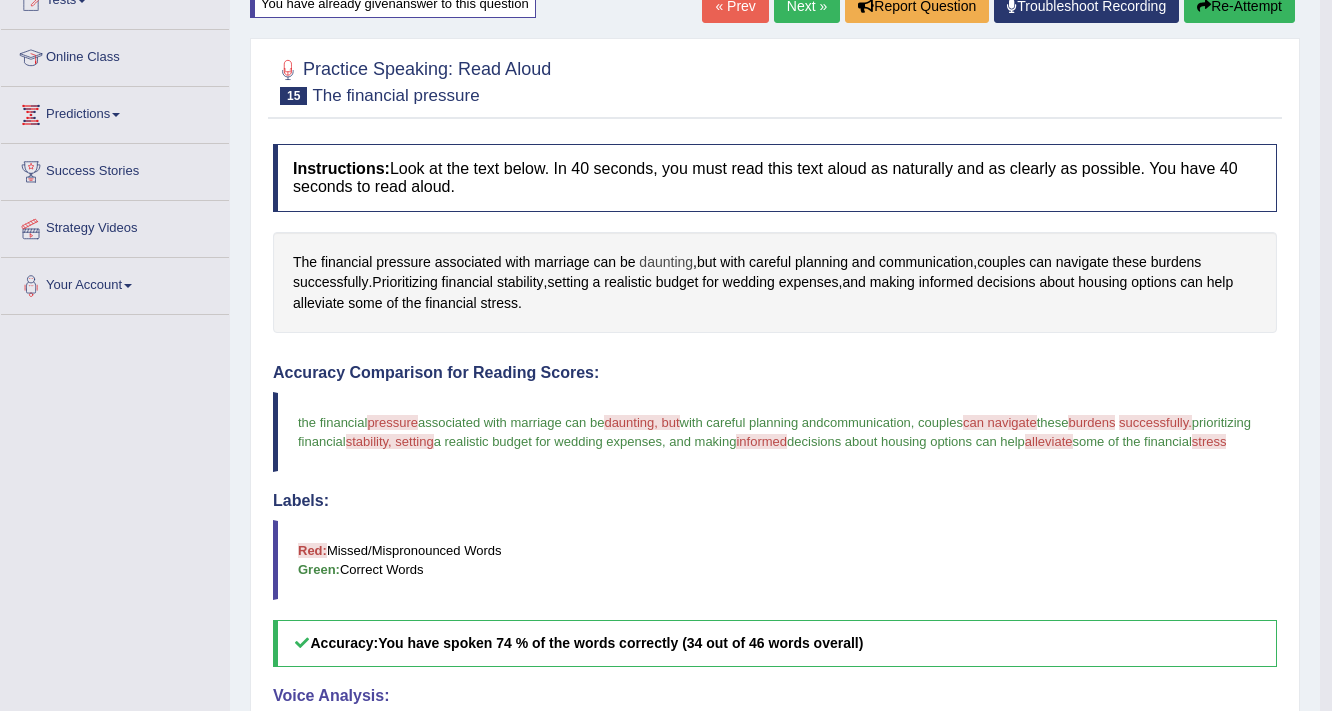 click on "daunting" at bounding box center [666, 262] 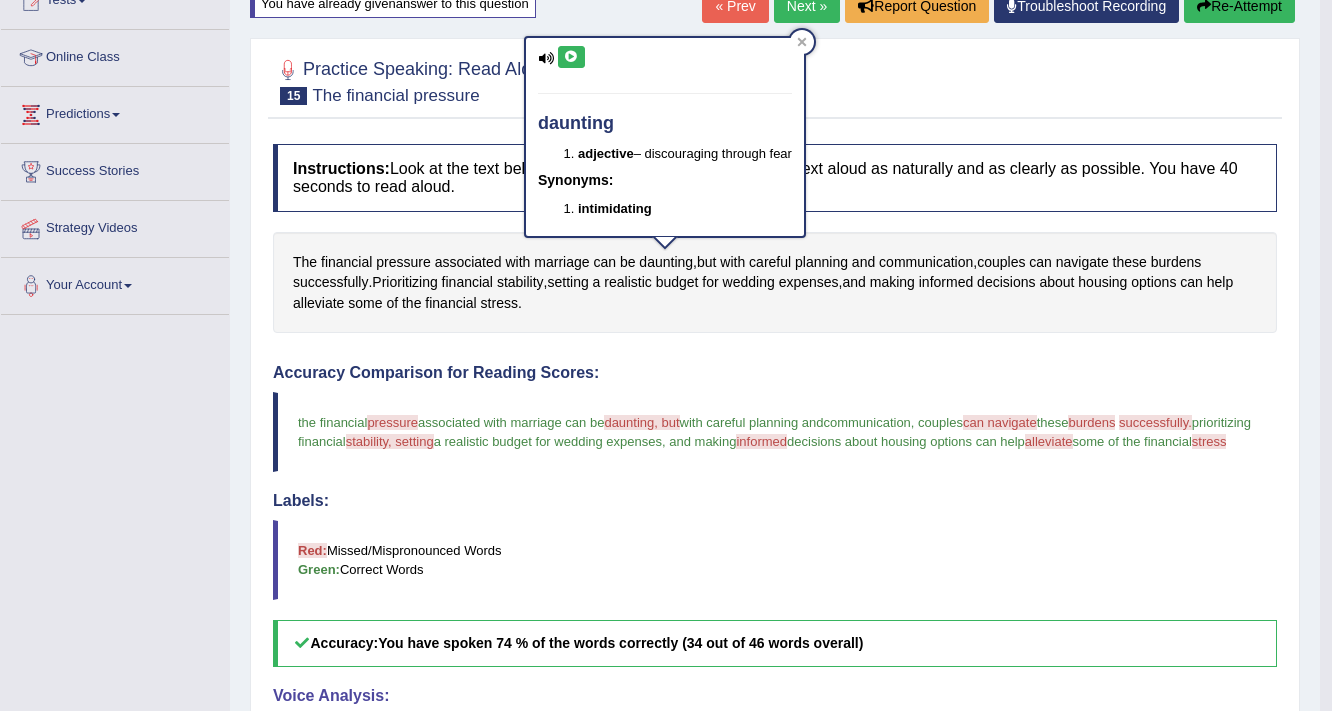 click at bounding box center (571, 57) 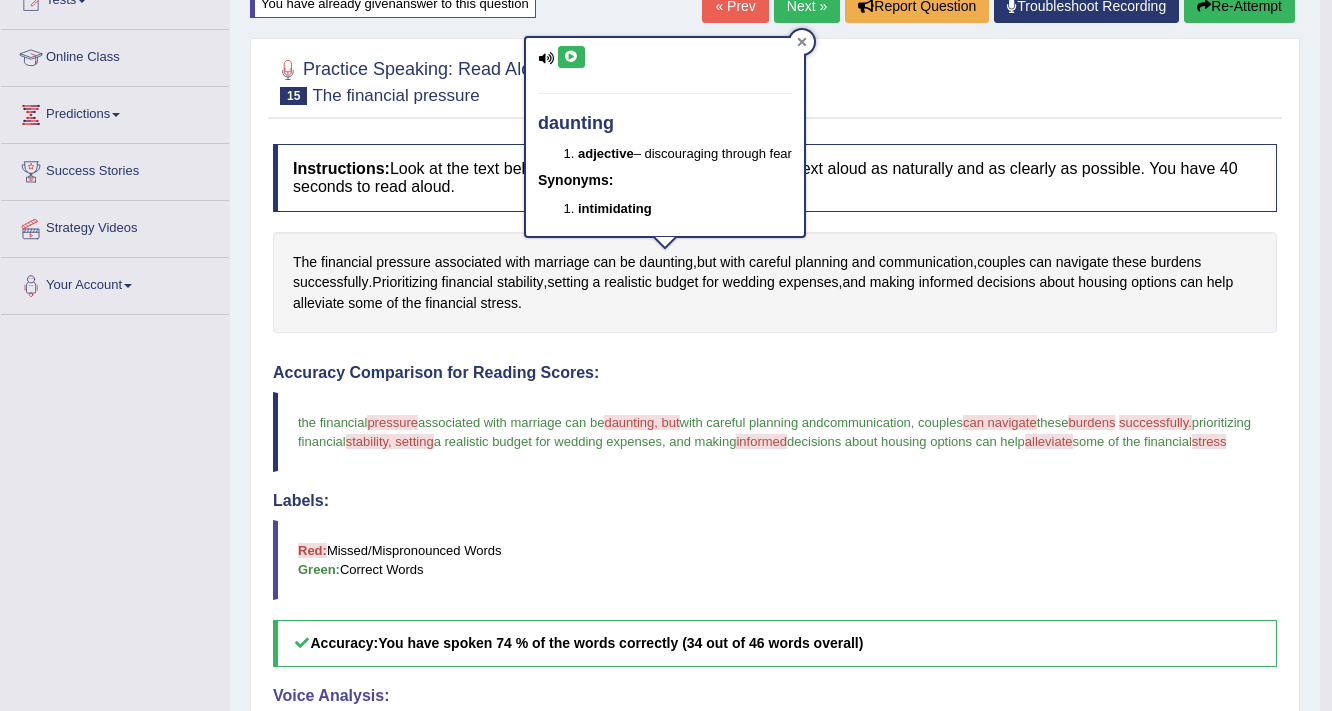 click 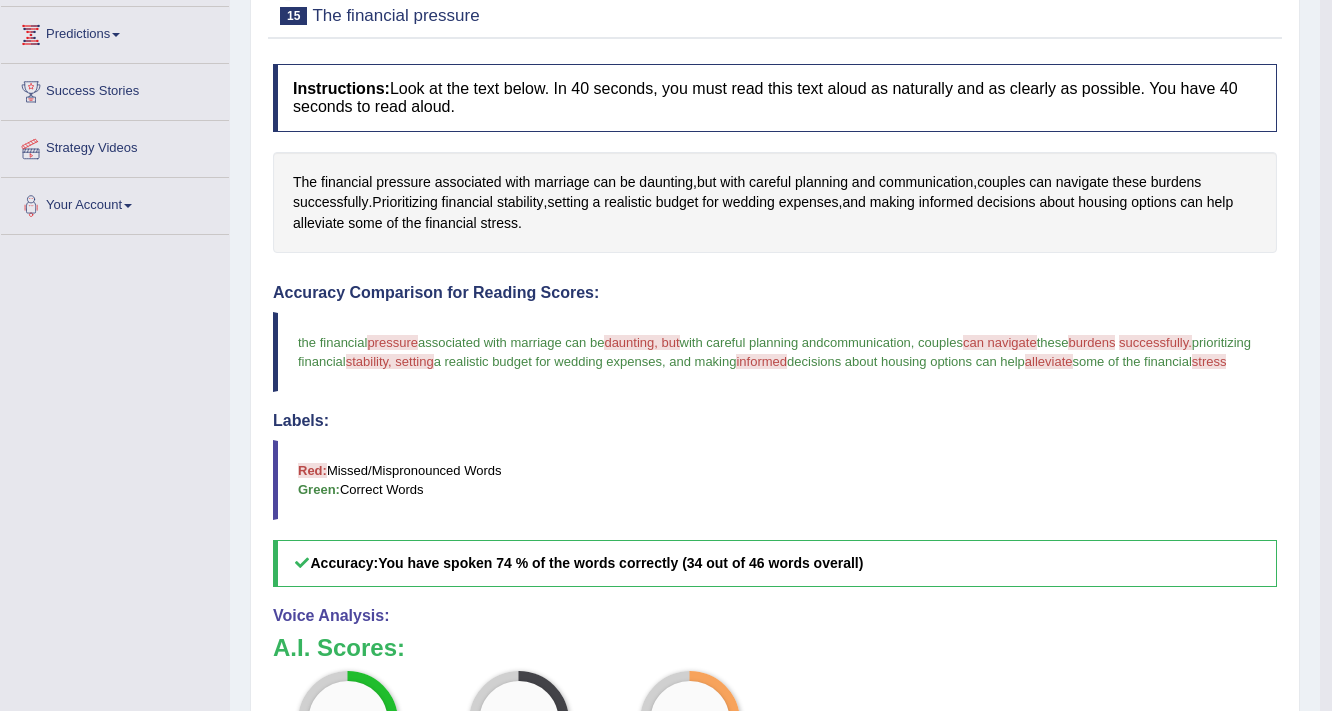 scroll, scrollTop: 0, scrollLeft: 0, axis: both 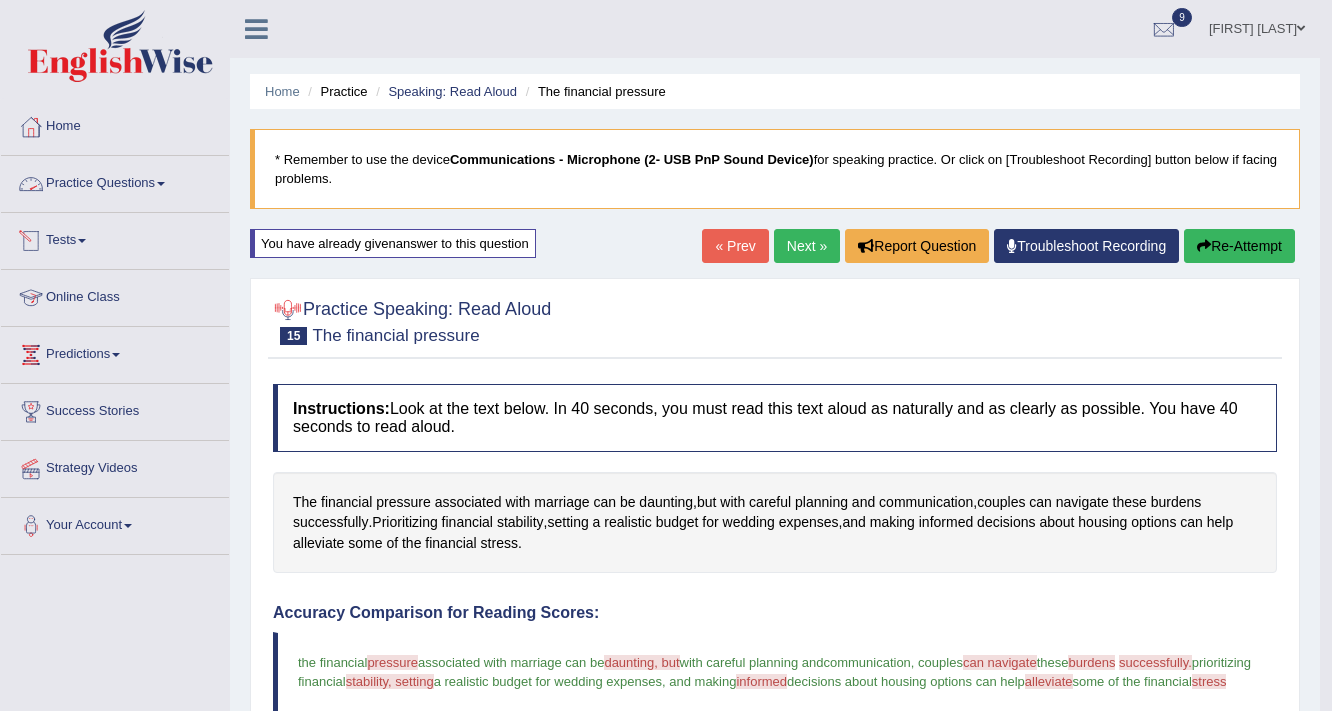 click on "Practice Questions" at bounding box center [115, 181] 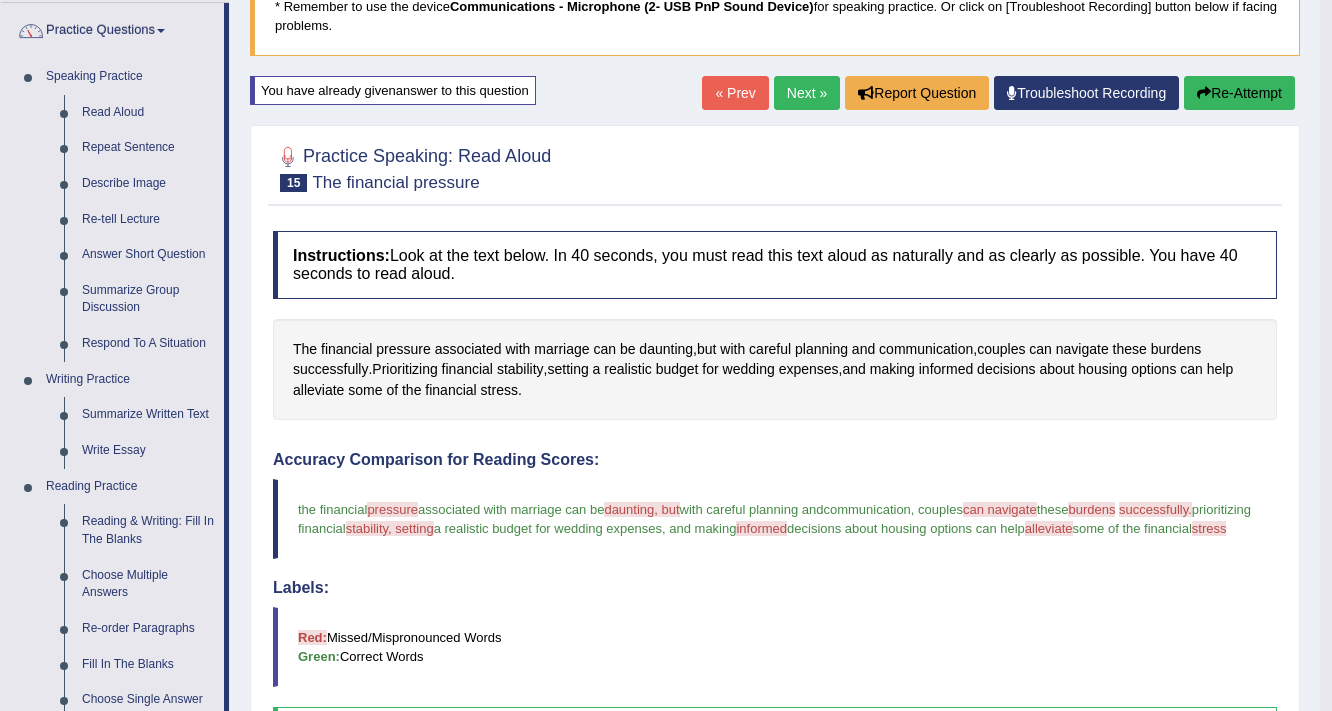 scroll, scrollTop: 160, scrollLeft: 0, axis: vertical 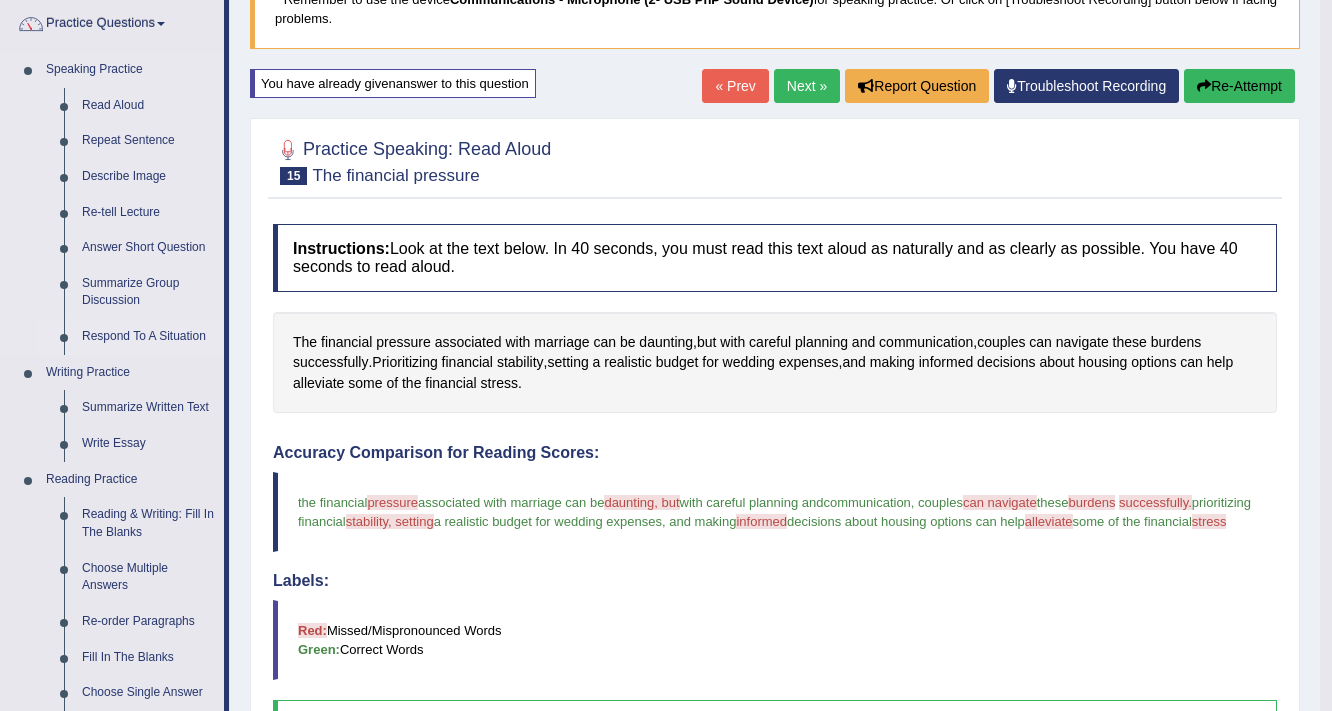 click on "Respond To A Situation" at bounding box center [148, 337] 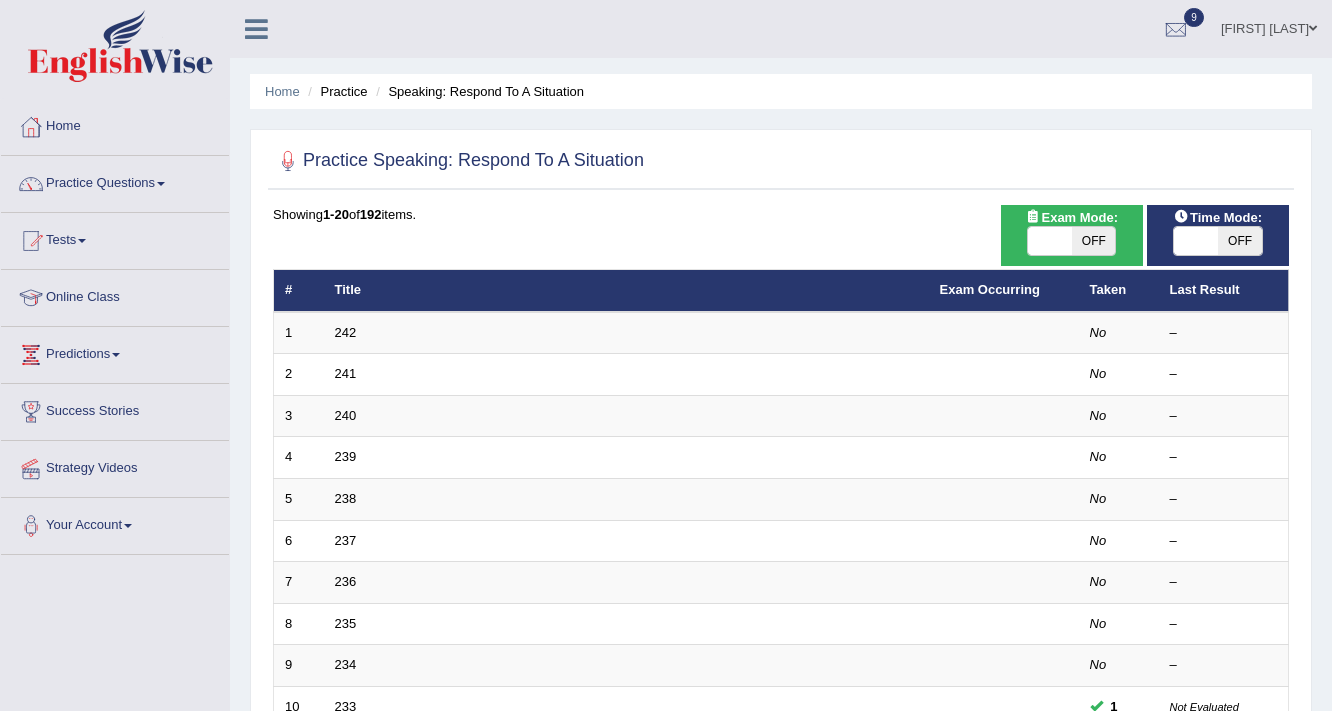 click on "242" at bounding box center [346, 332] 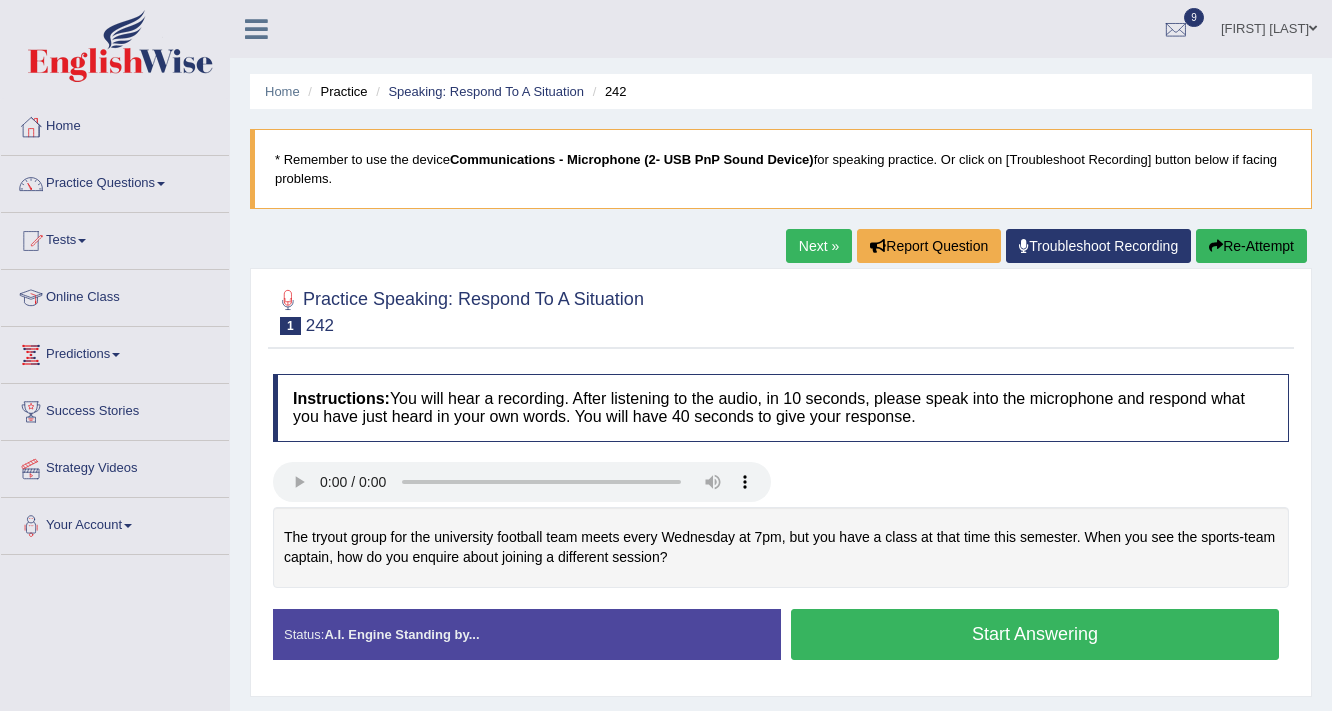 scroll, scrollTop: 0, scrollLeft: 0, axis: both 